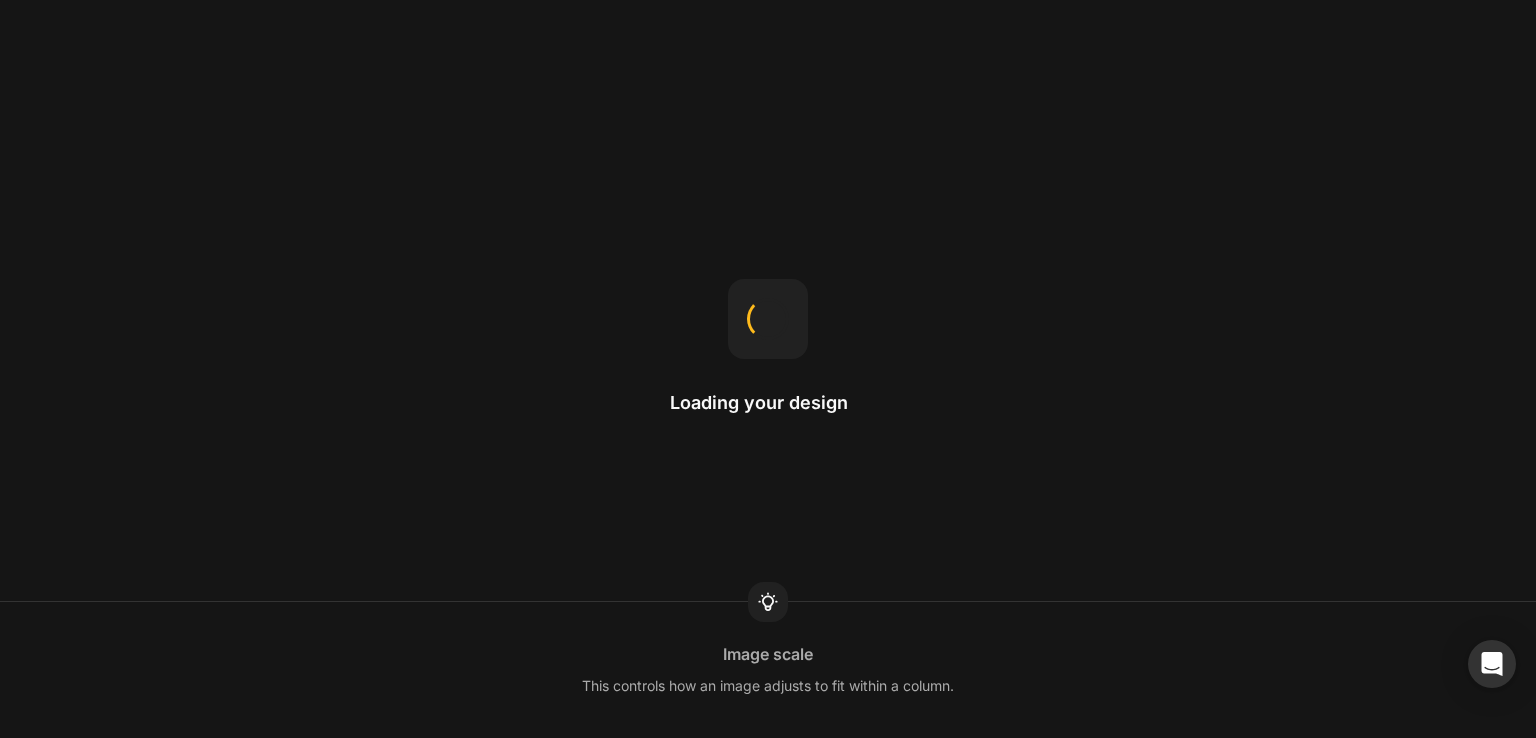 scroll, scrollTop: 0, scrollLeft: 0, axis: both 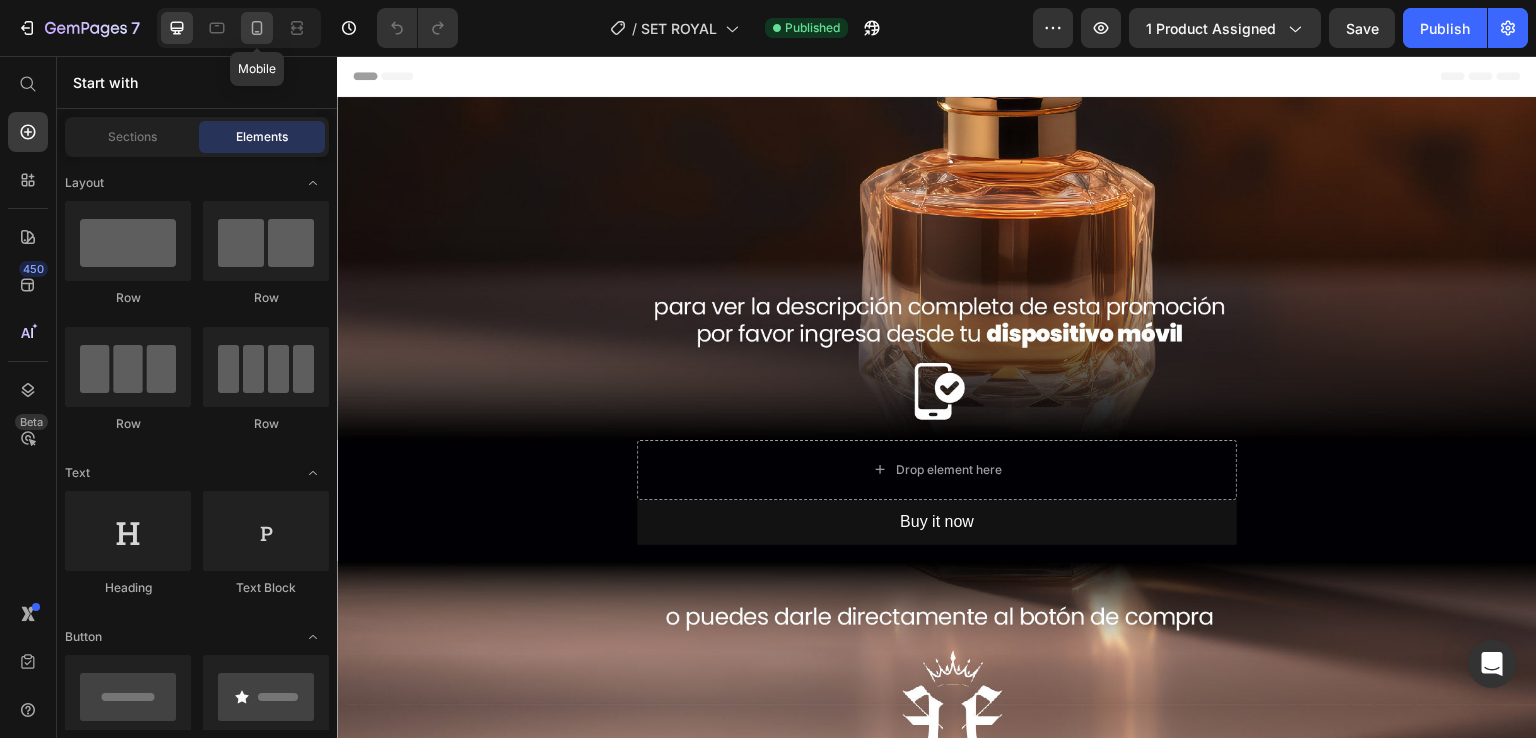 click 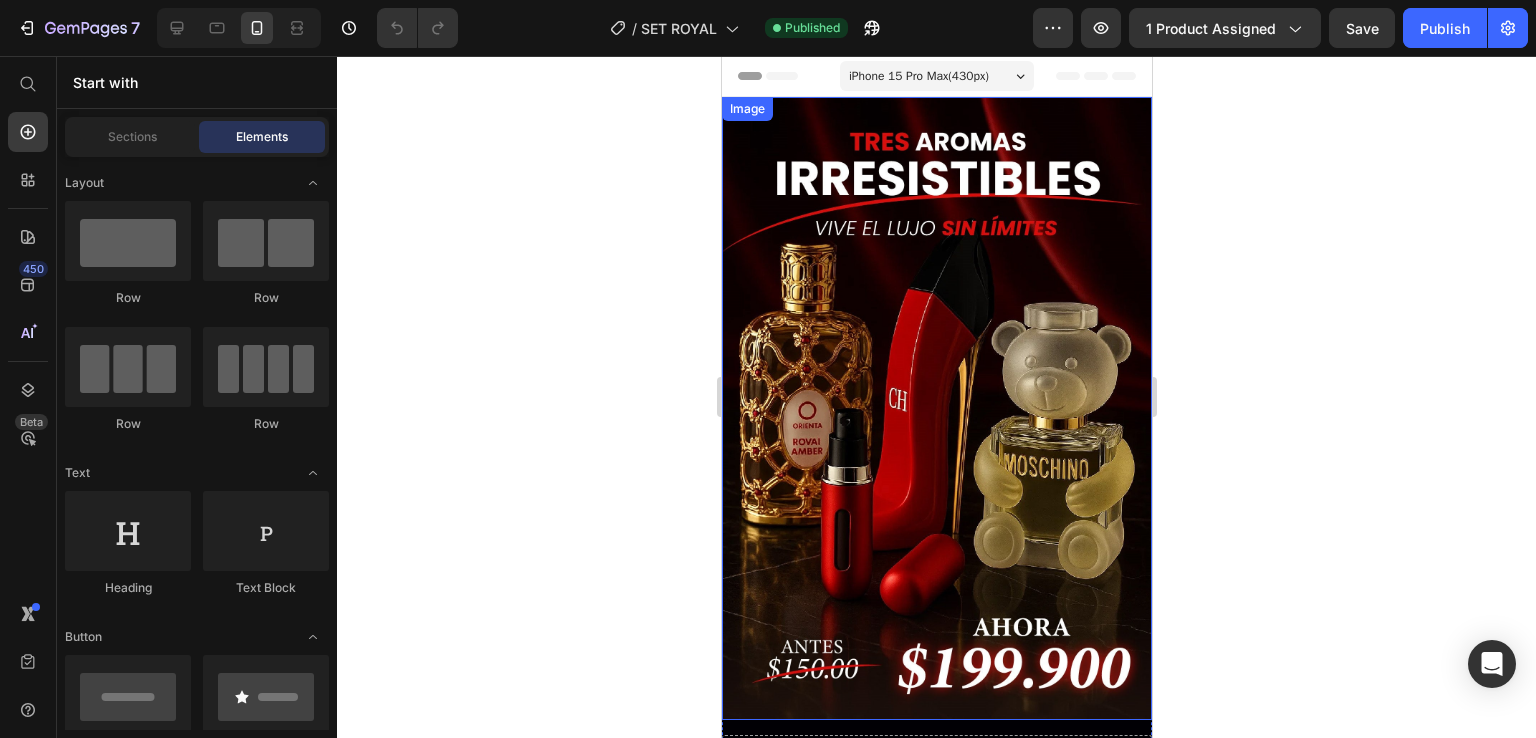 click at bounding box center (936, 408) 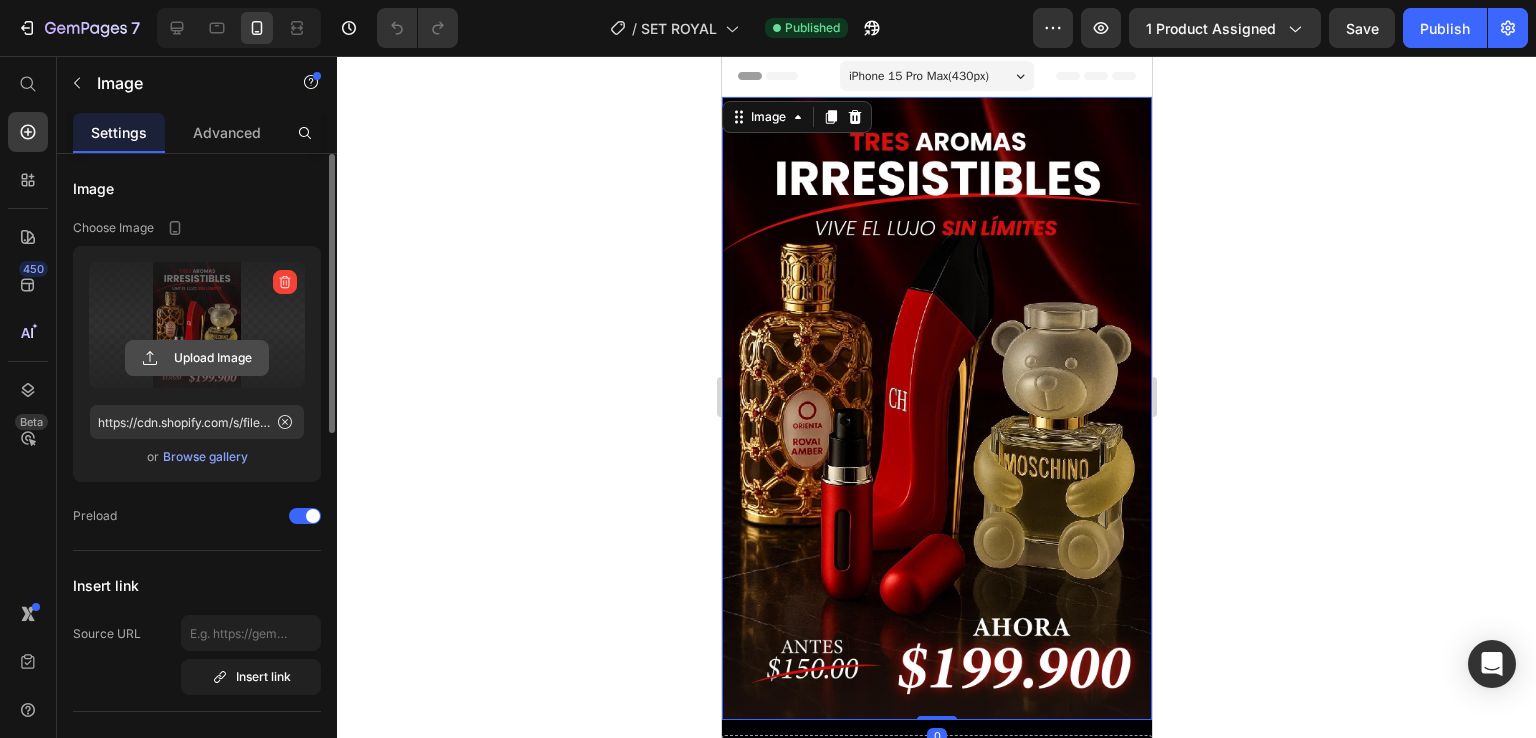click 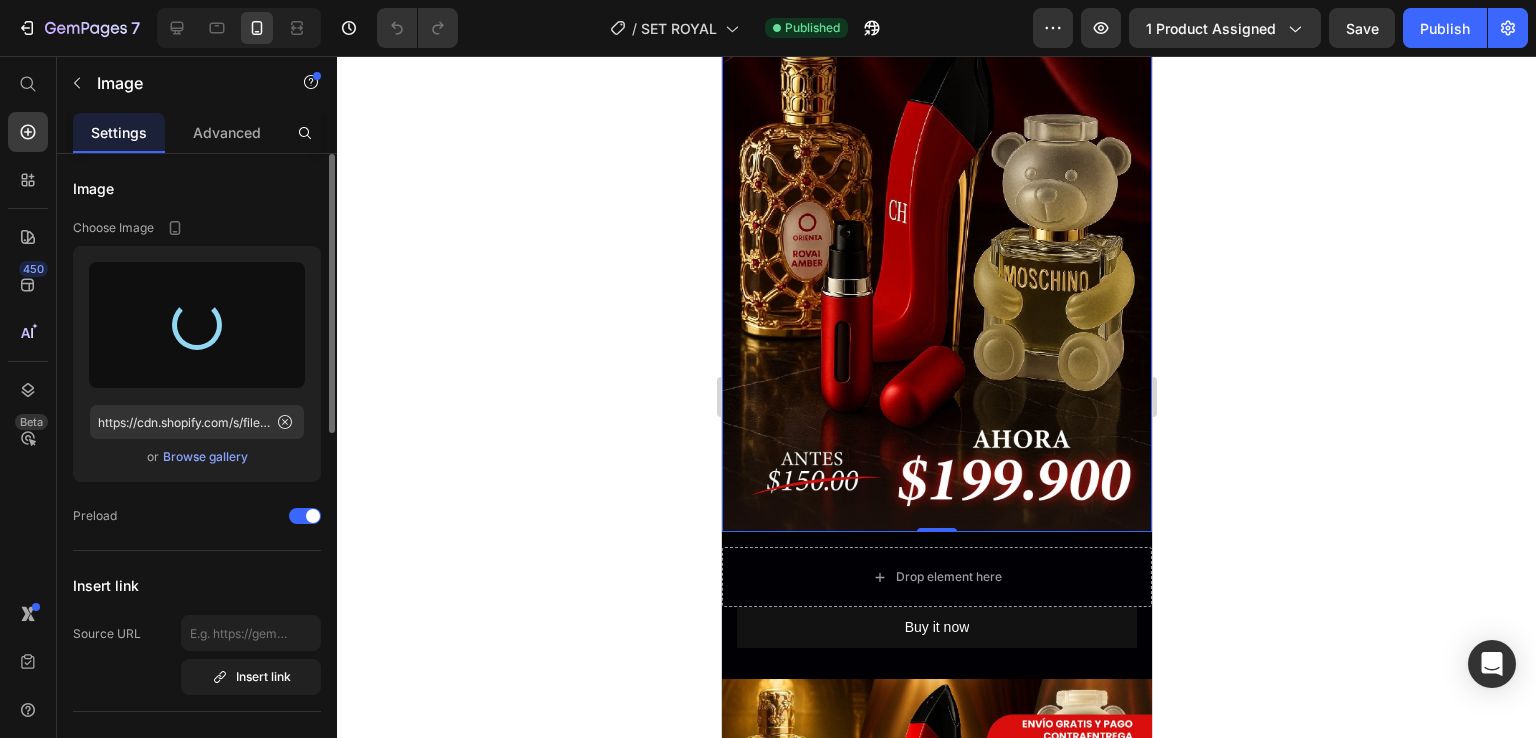 scroll, scrollTop: 300, scrollLeft: 0, axis: vertical 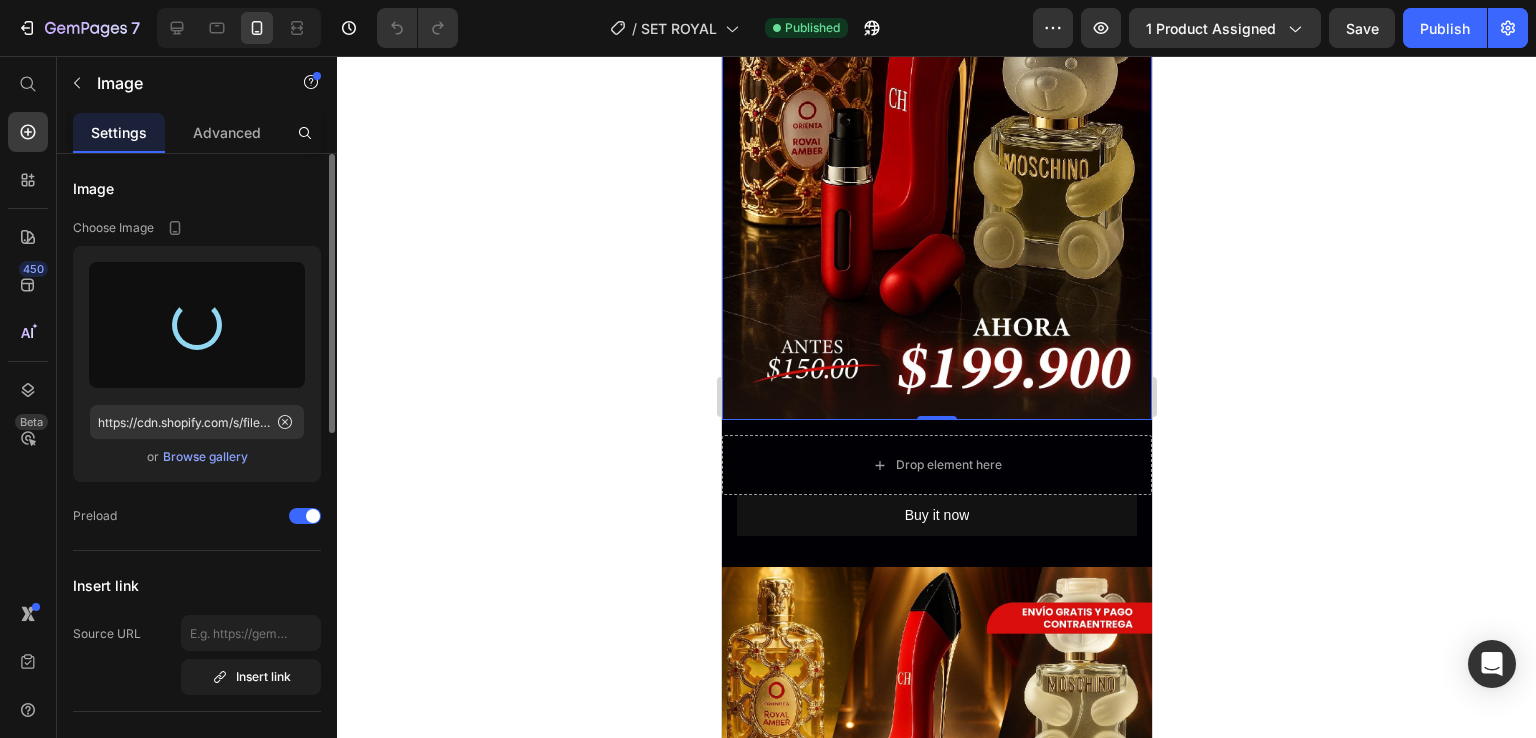 type on "https://cdn.shopify.com/s/files/1/0602/2981/2301/files/gempages_527017610294854678-b1d5cb88-d37c-4a45-8332-6f825e1c6874.jpg" 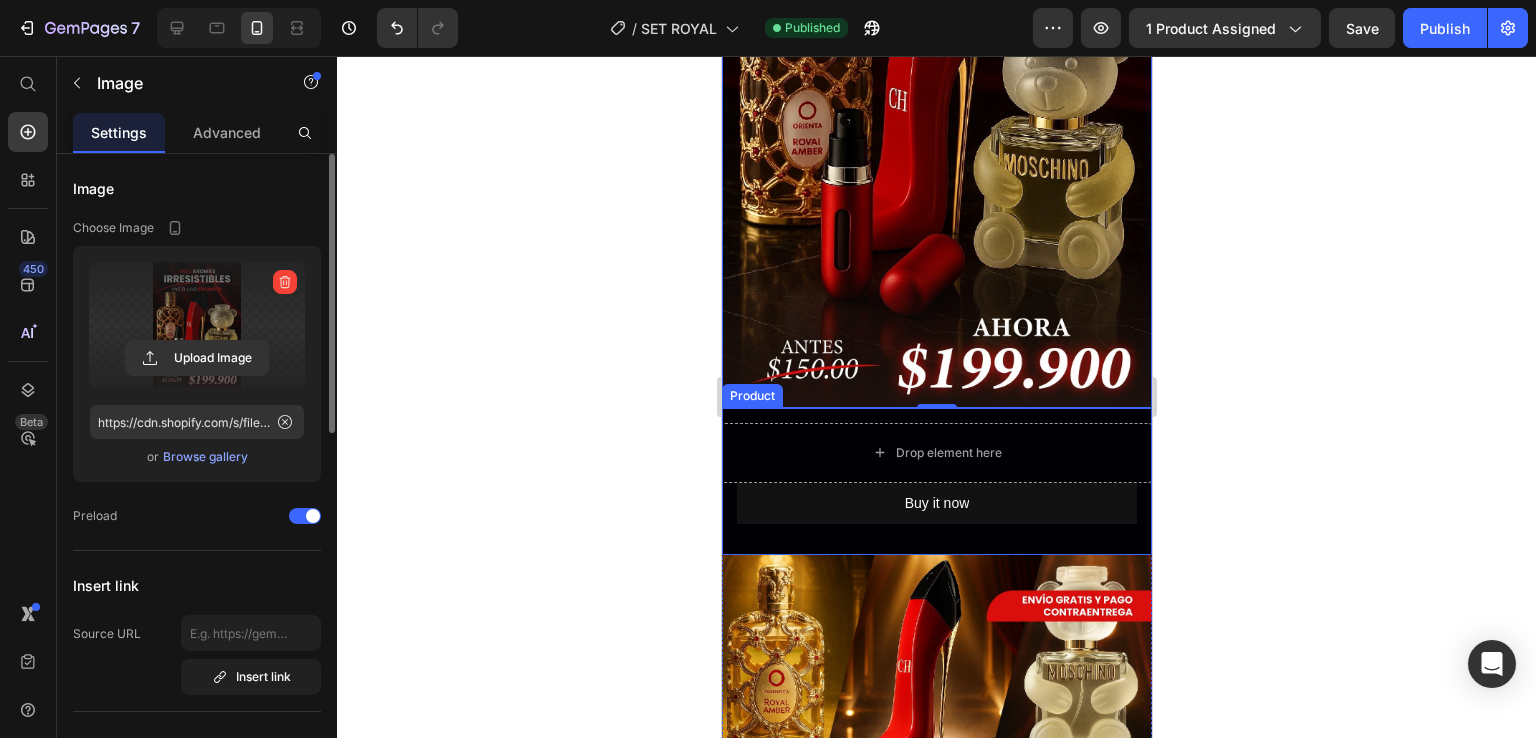 click on "Buy it now Dynamic Checkout" at bounding box center (936, 511) 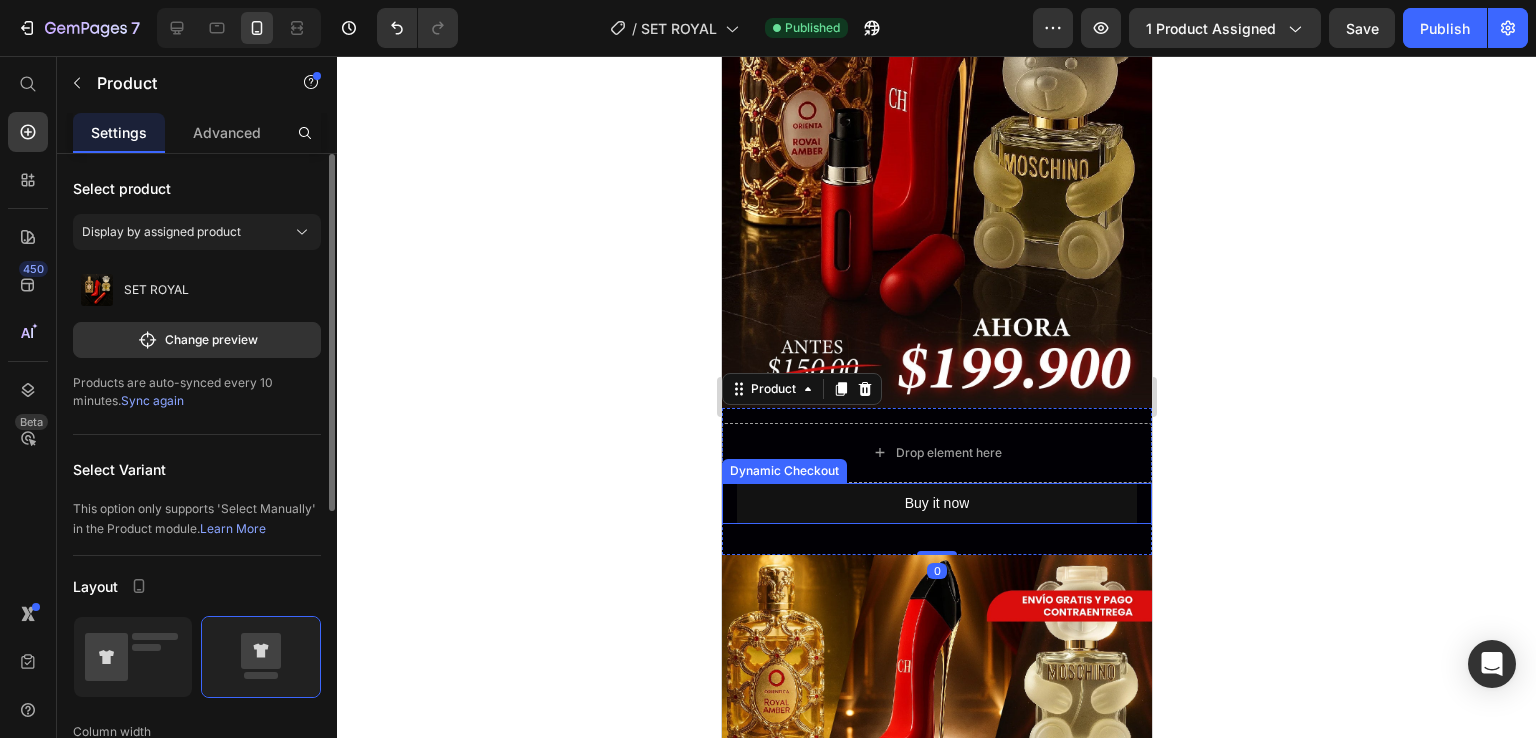 click on "Buy it now Dynamic Checkout" at bounding box center (936, 503) 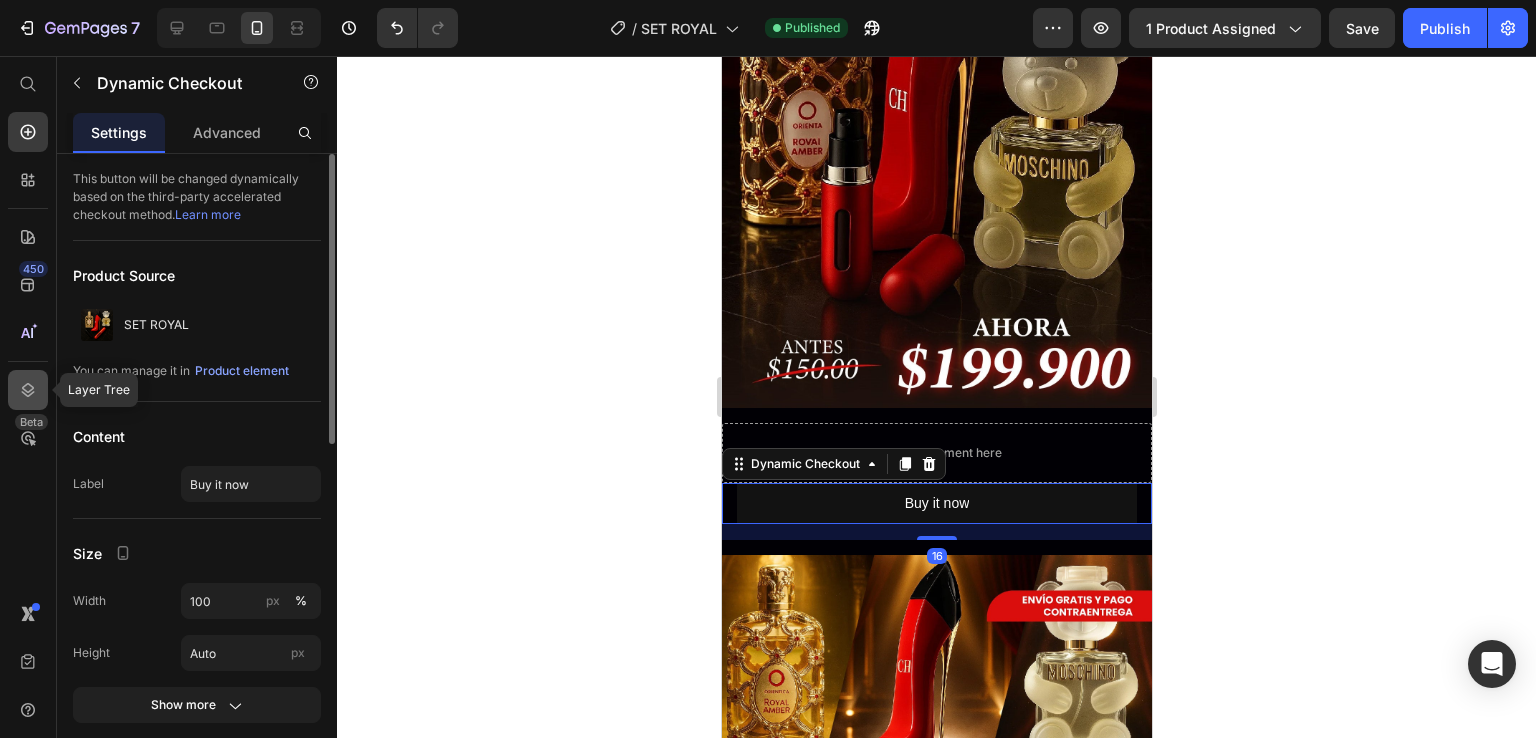 click 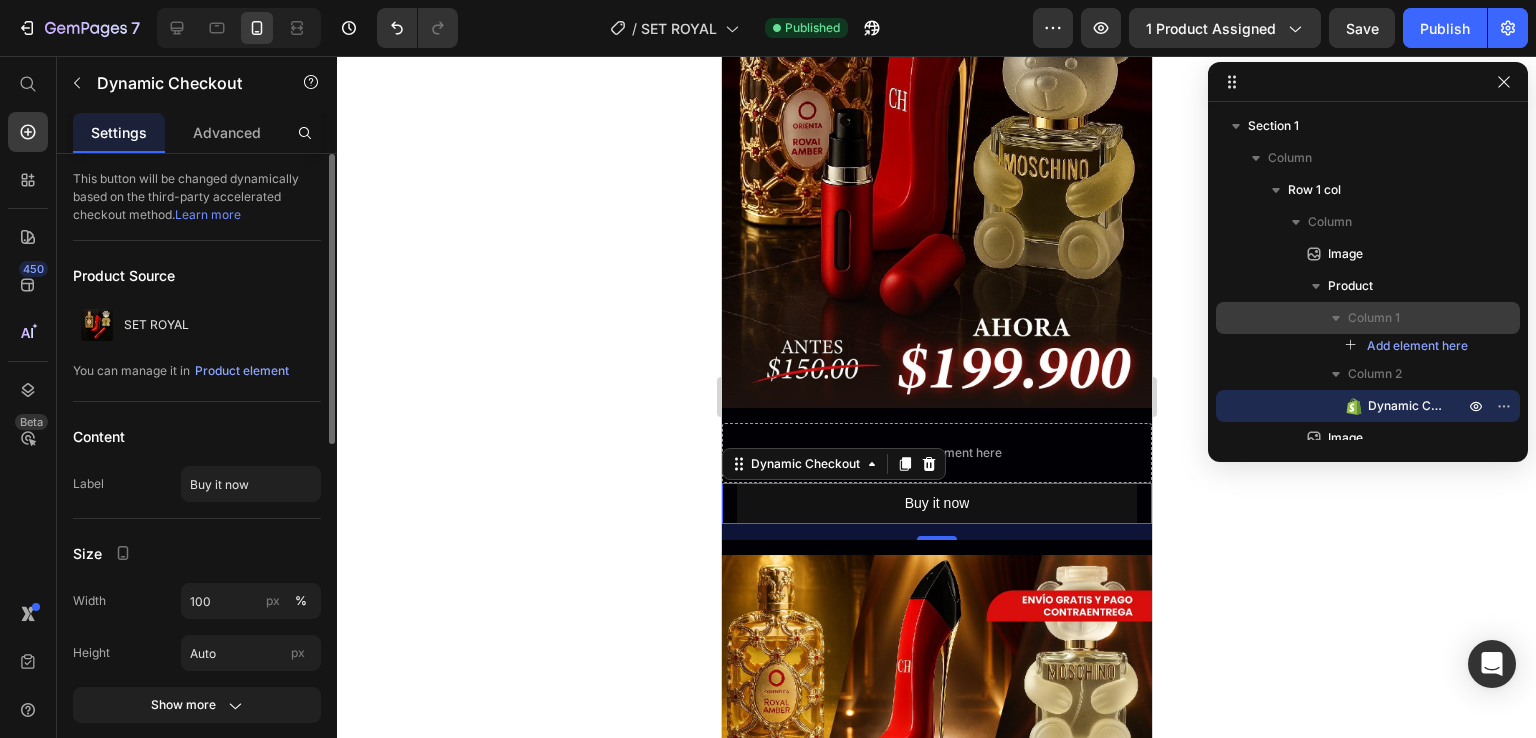 click on "Column 1" at bounding box center [1374, 318] 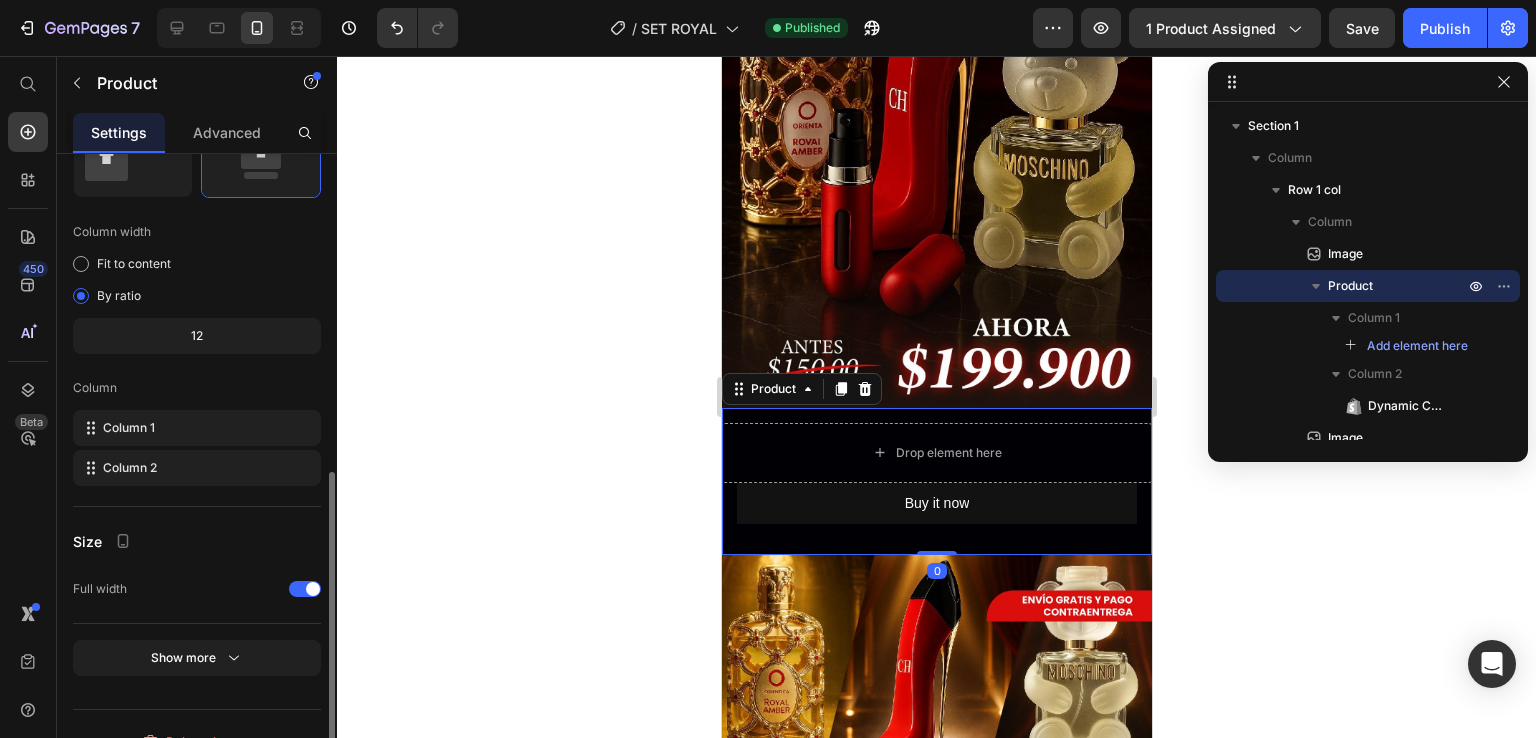 scroll, scrollTop: 528, scrollLeft: 0, axis: vertical 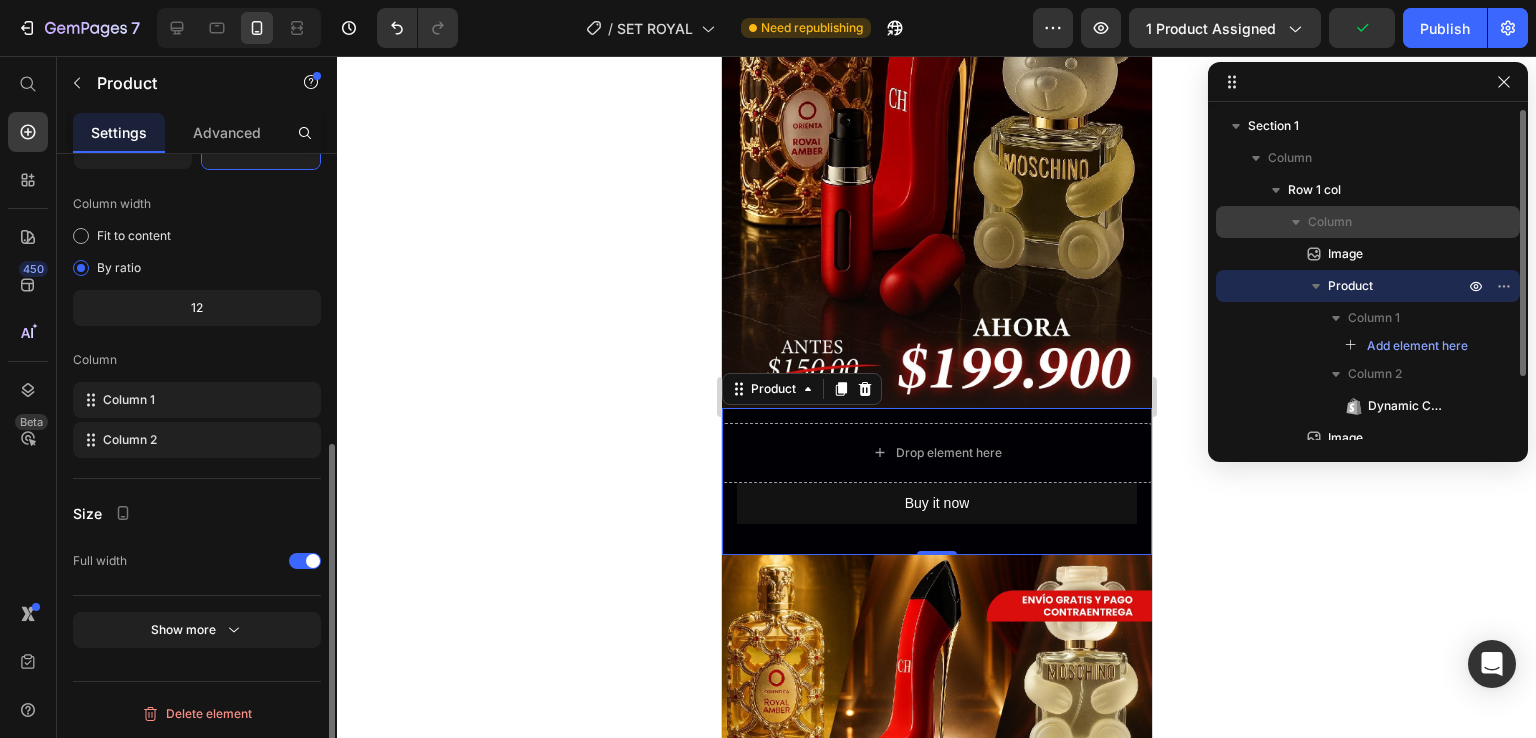 click on "Column" at bounding box center [1388, 222] 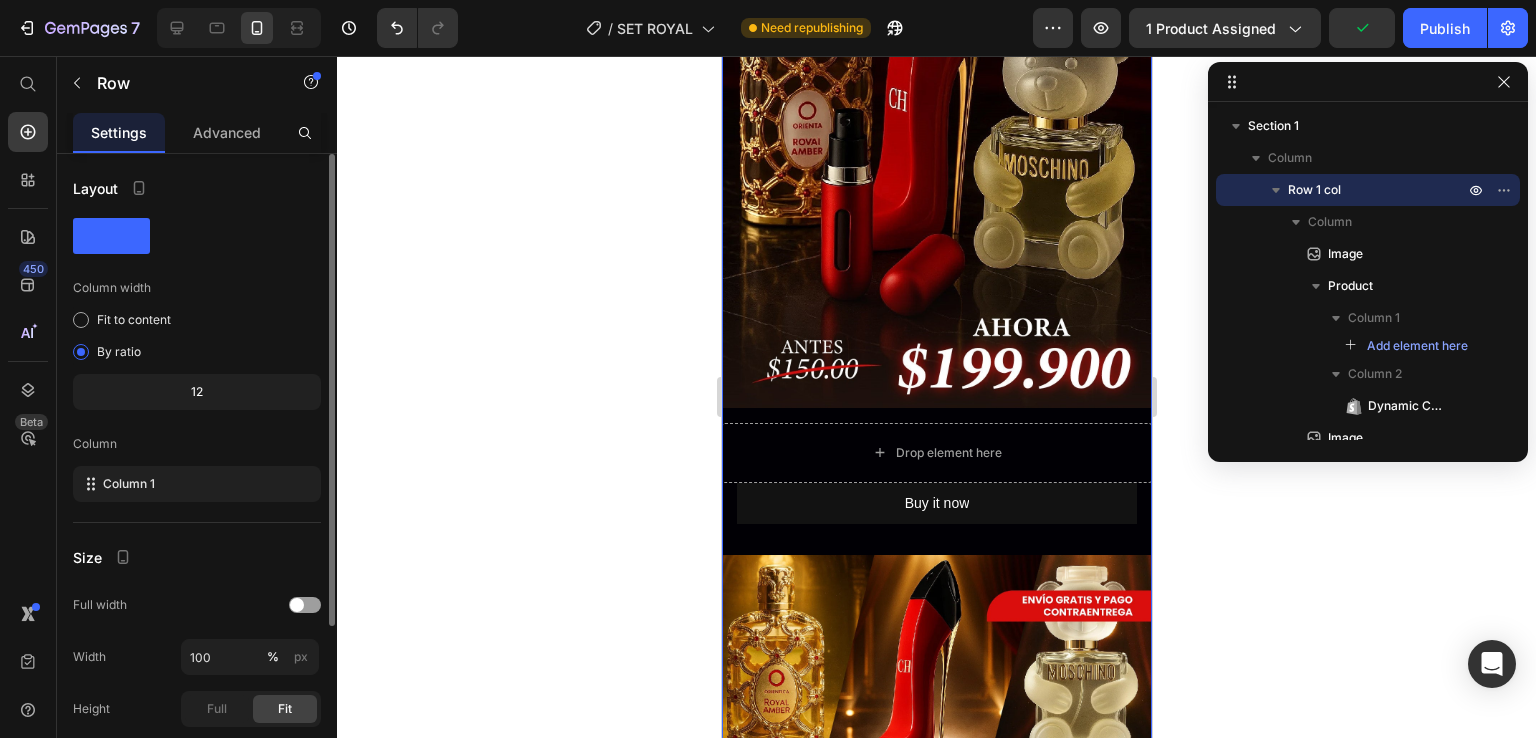 scroll, scrollTop: 225, scrollLeft: 0, axis: vertical 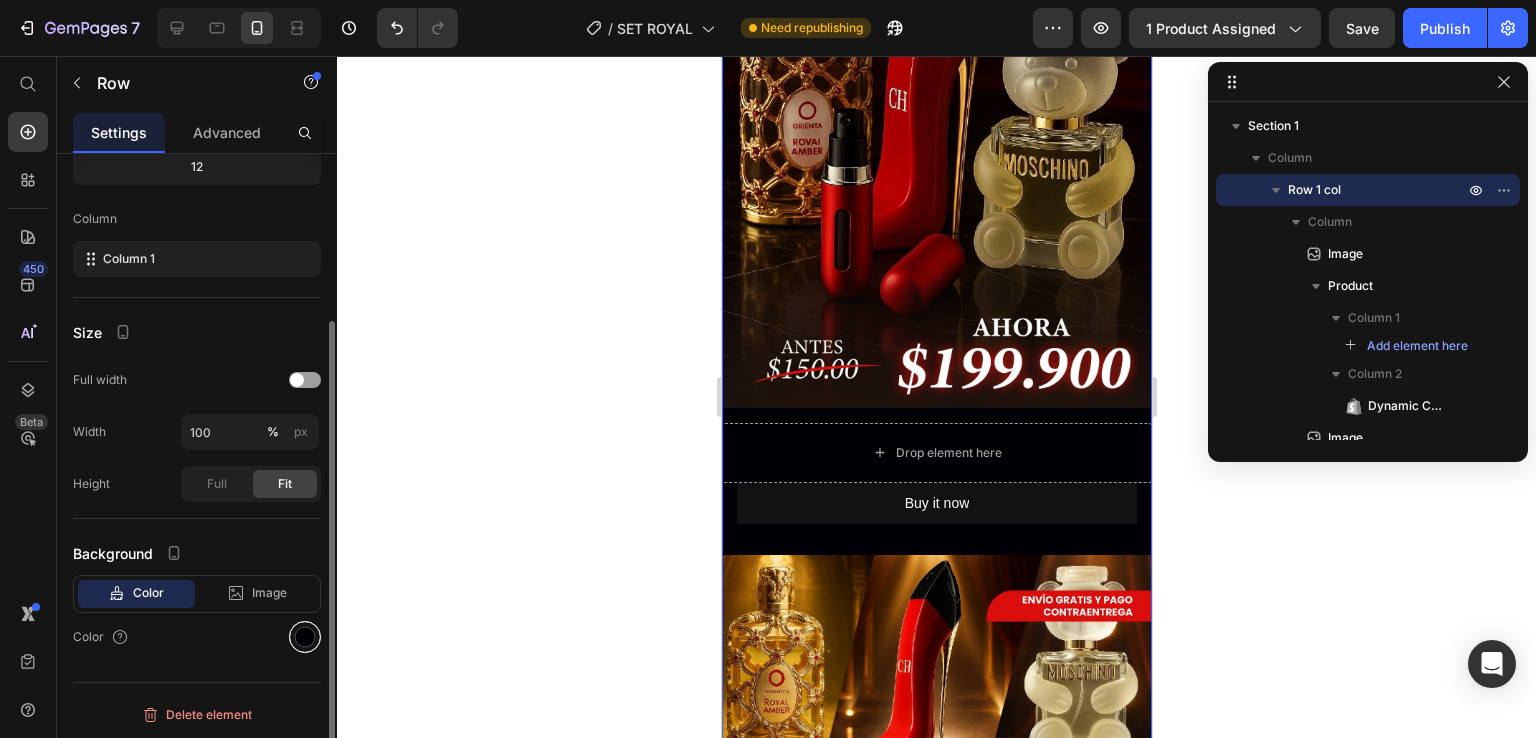 click at bounding box center (305, 637) 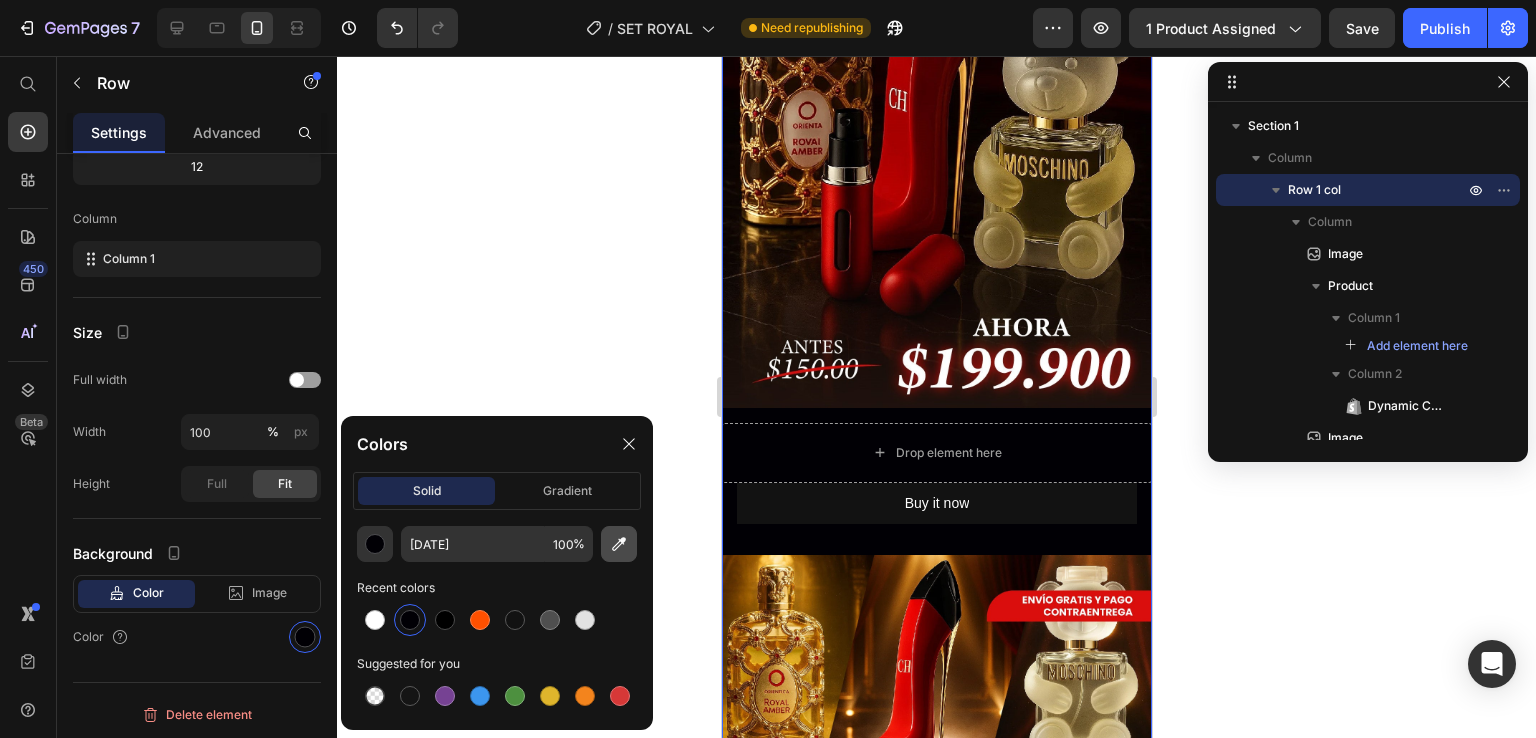 click 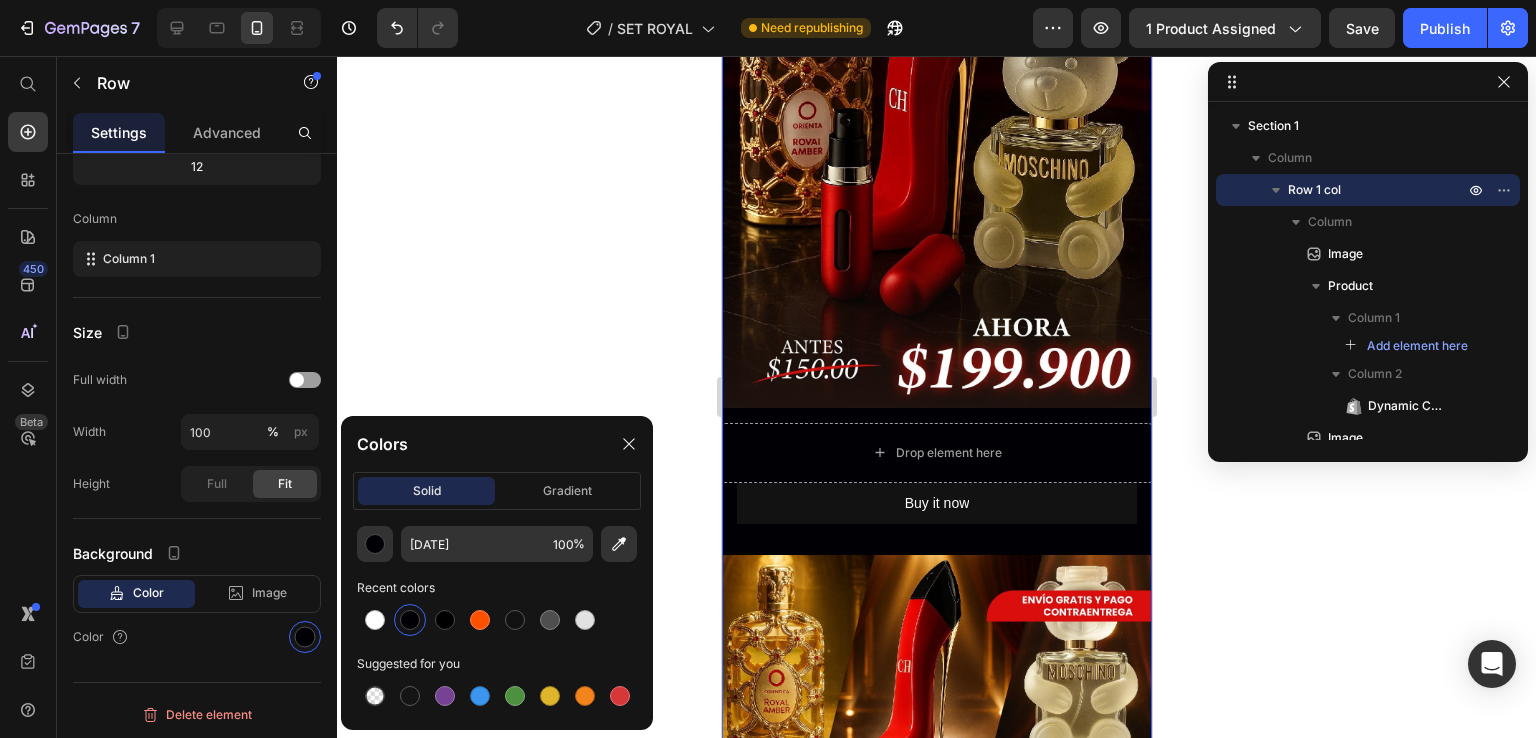 type on "[POSTAL CODE]" 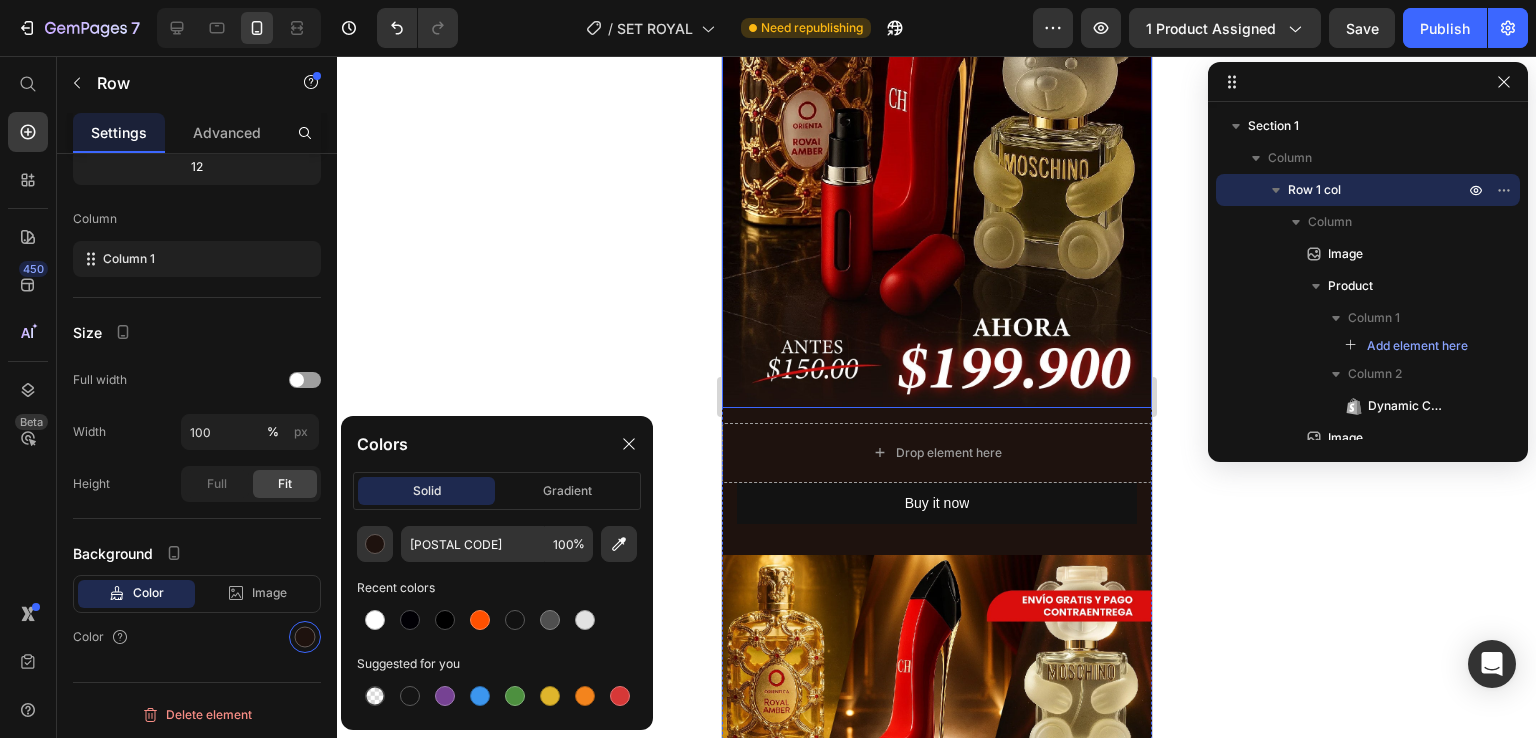 click 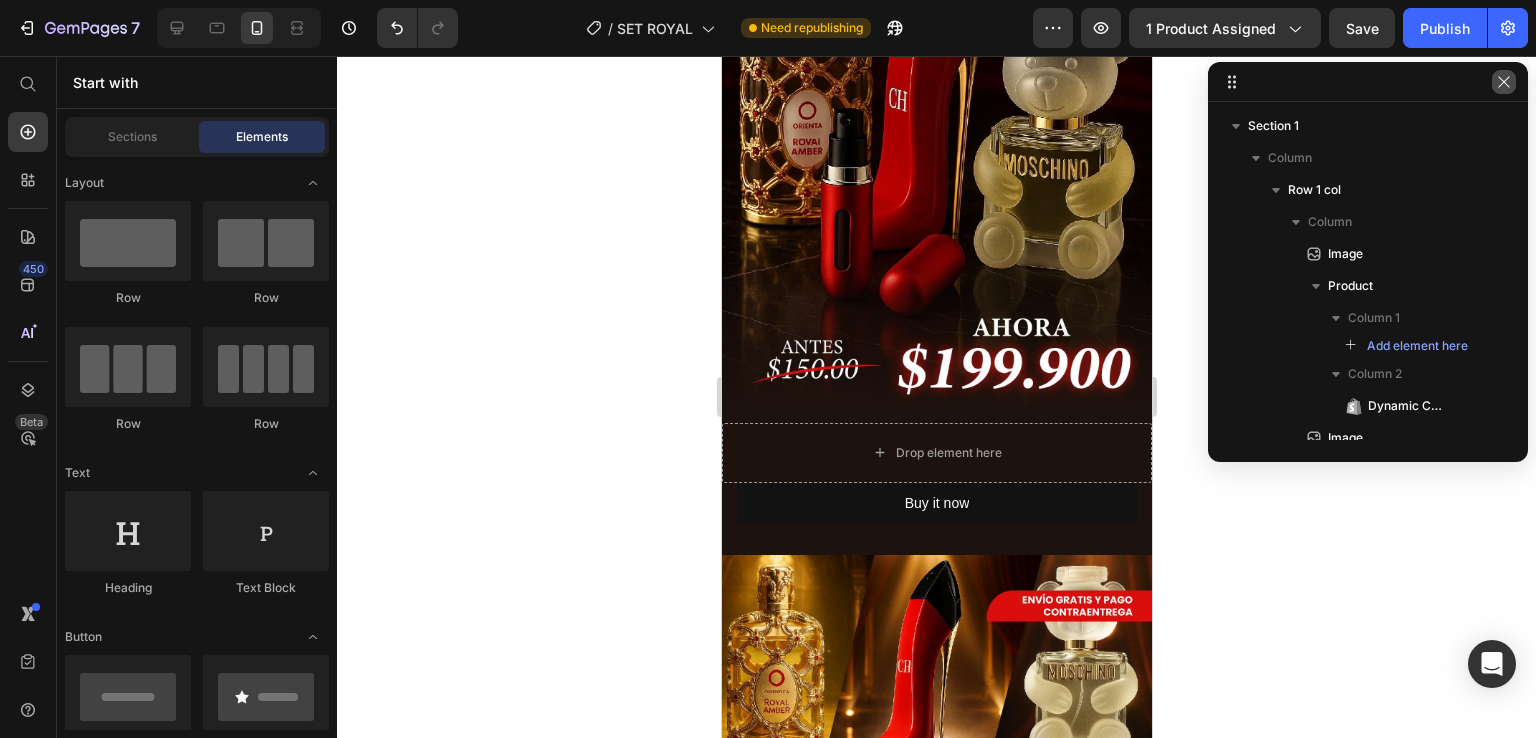 click 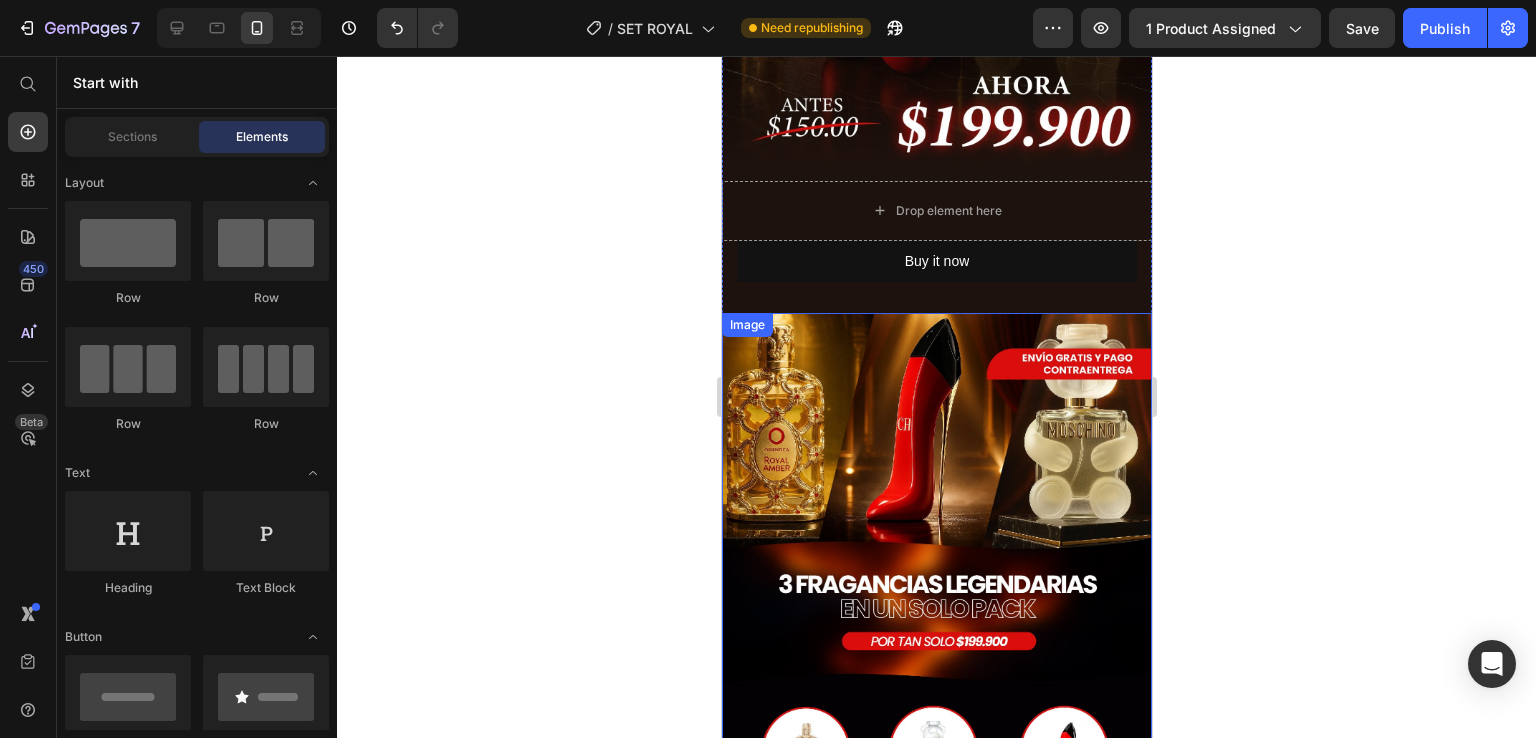scroll, scrollTop: 400, scrollLeft: 0, axis: vertical 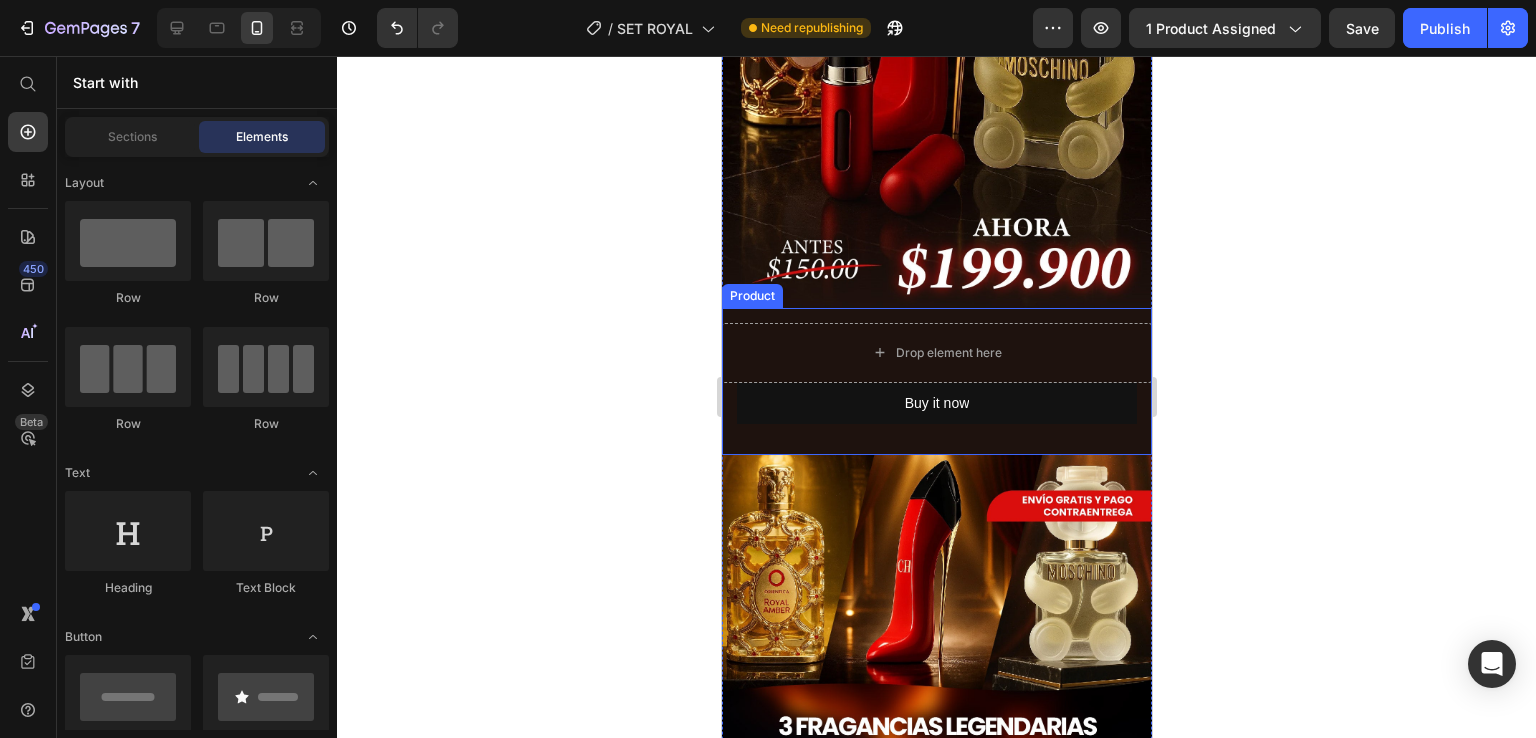 click on "Product" at bounding box center [751, 296] 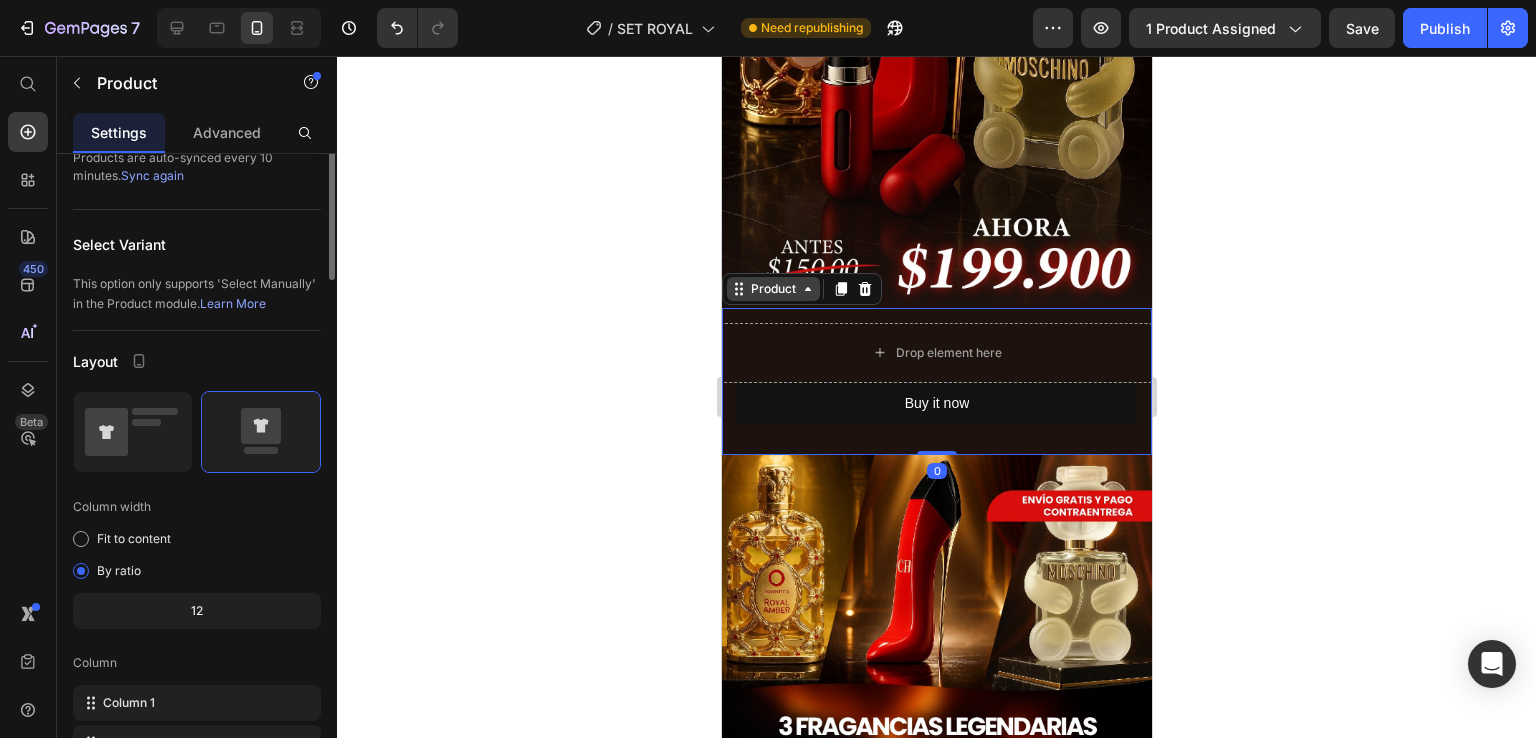 scroll, scrollTop: 0, scrollLeft: 0, axis: both 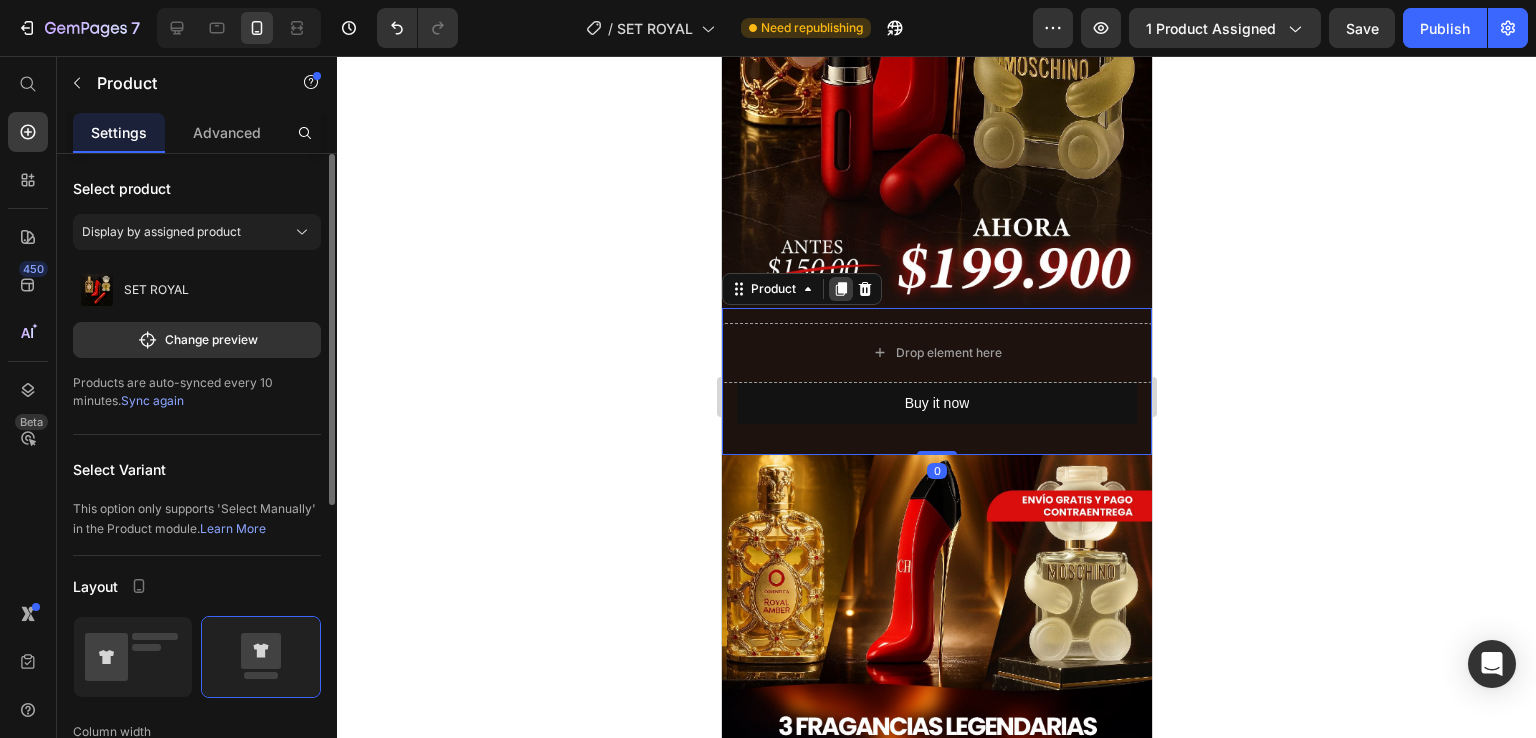 click 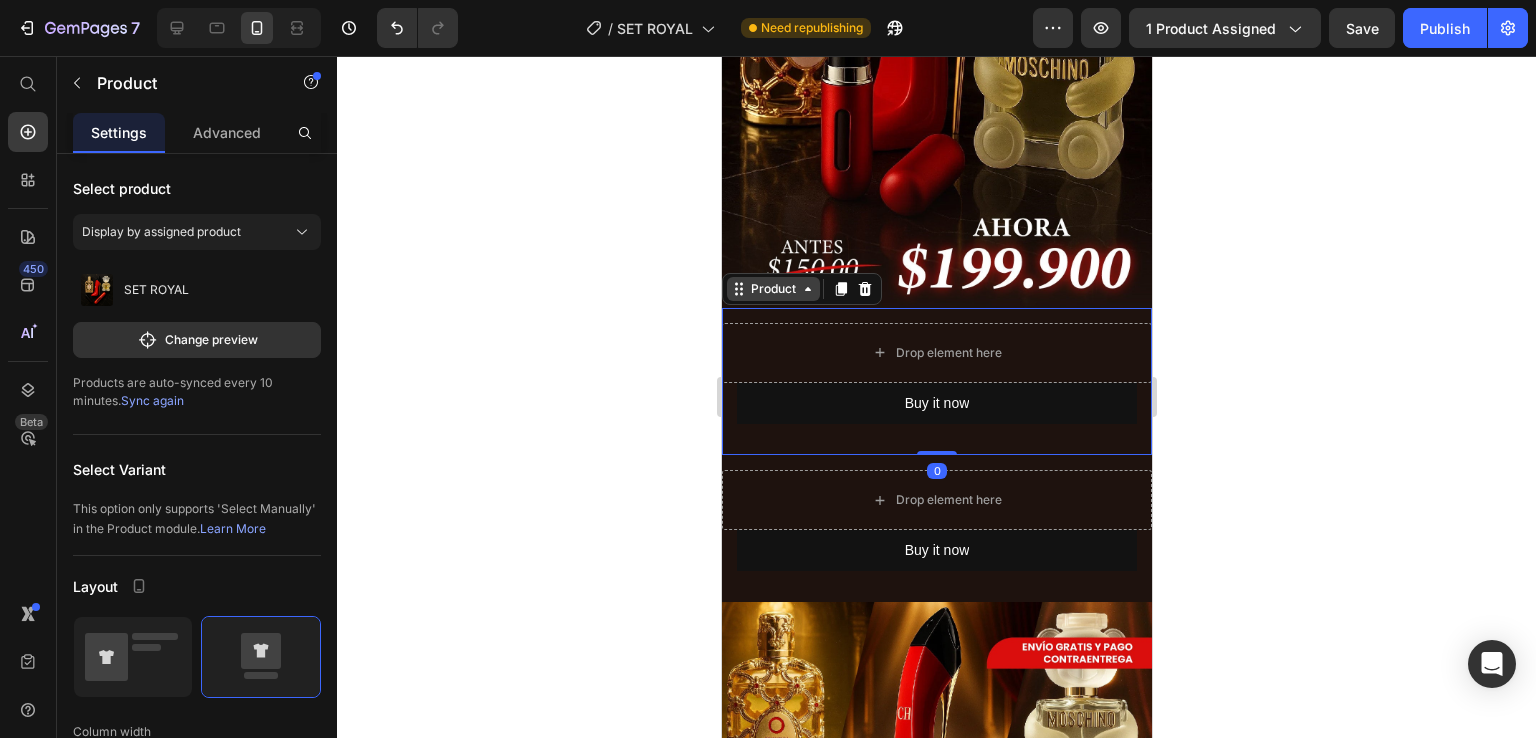 click on "Product" at bounding box center [772, 289] 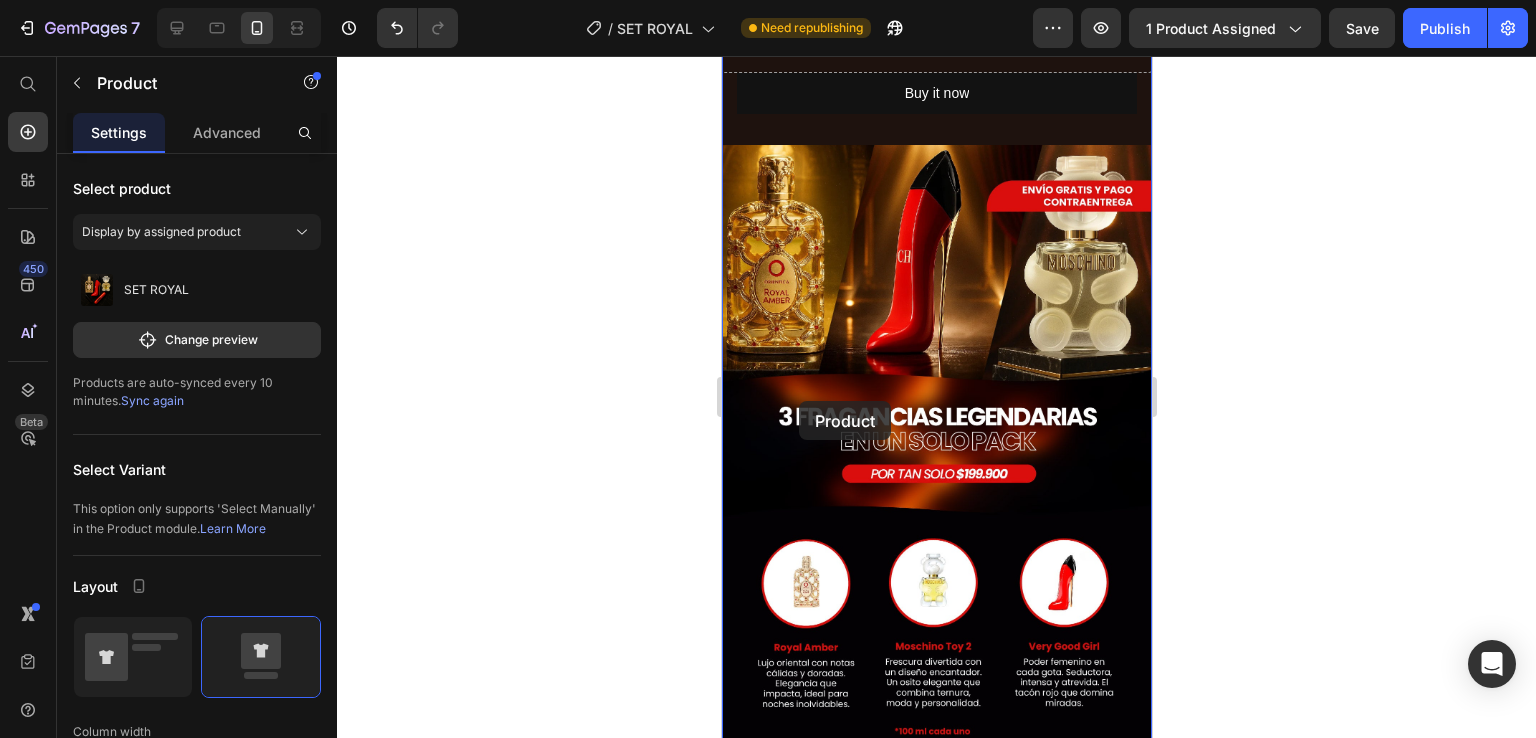 scroll, scrollTop: 1000, scrollLeft: 0, axis: vertical 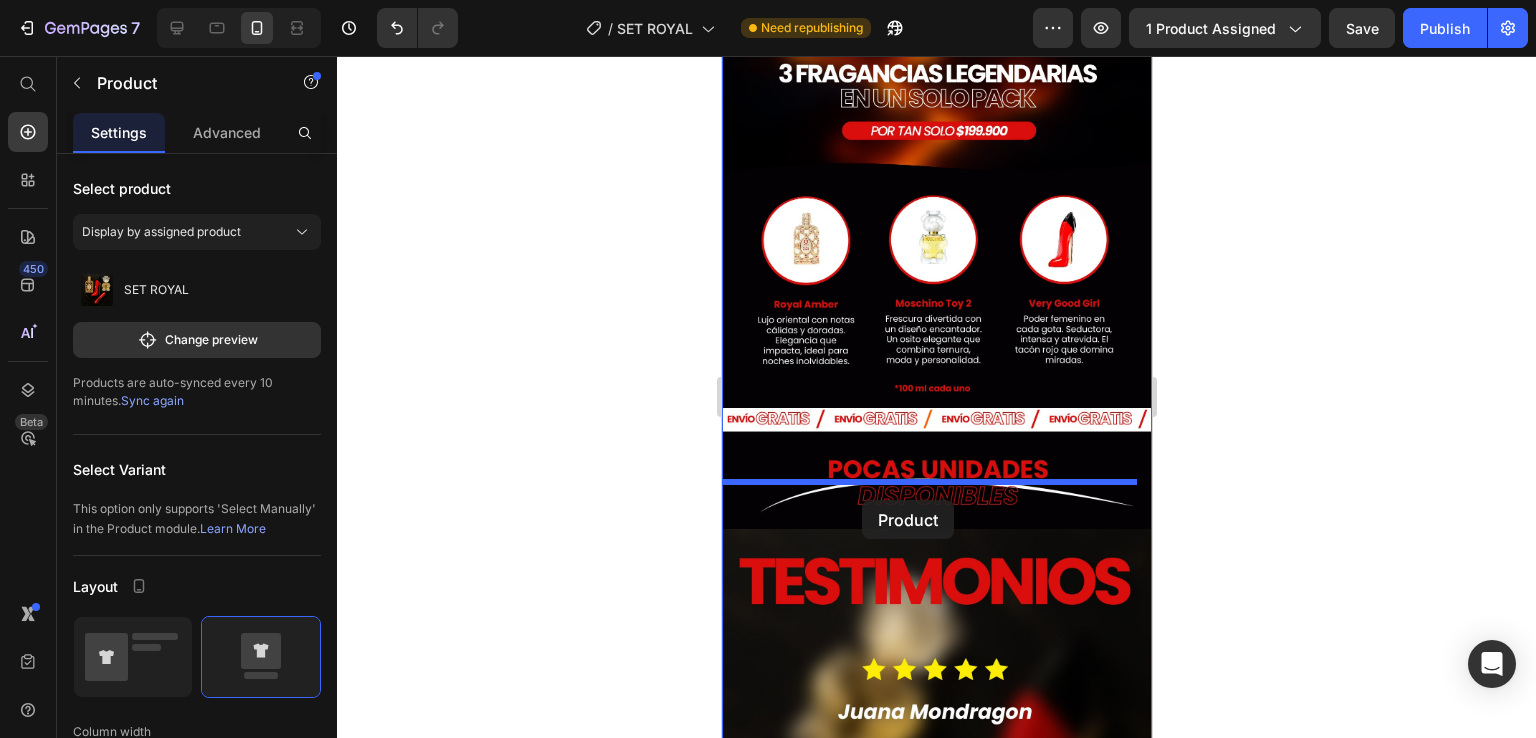 drag, startPoint x: 740, startPoint y: 274, endPoint x: 861, endPoint y: 500, distance: 256.35327 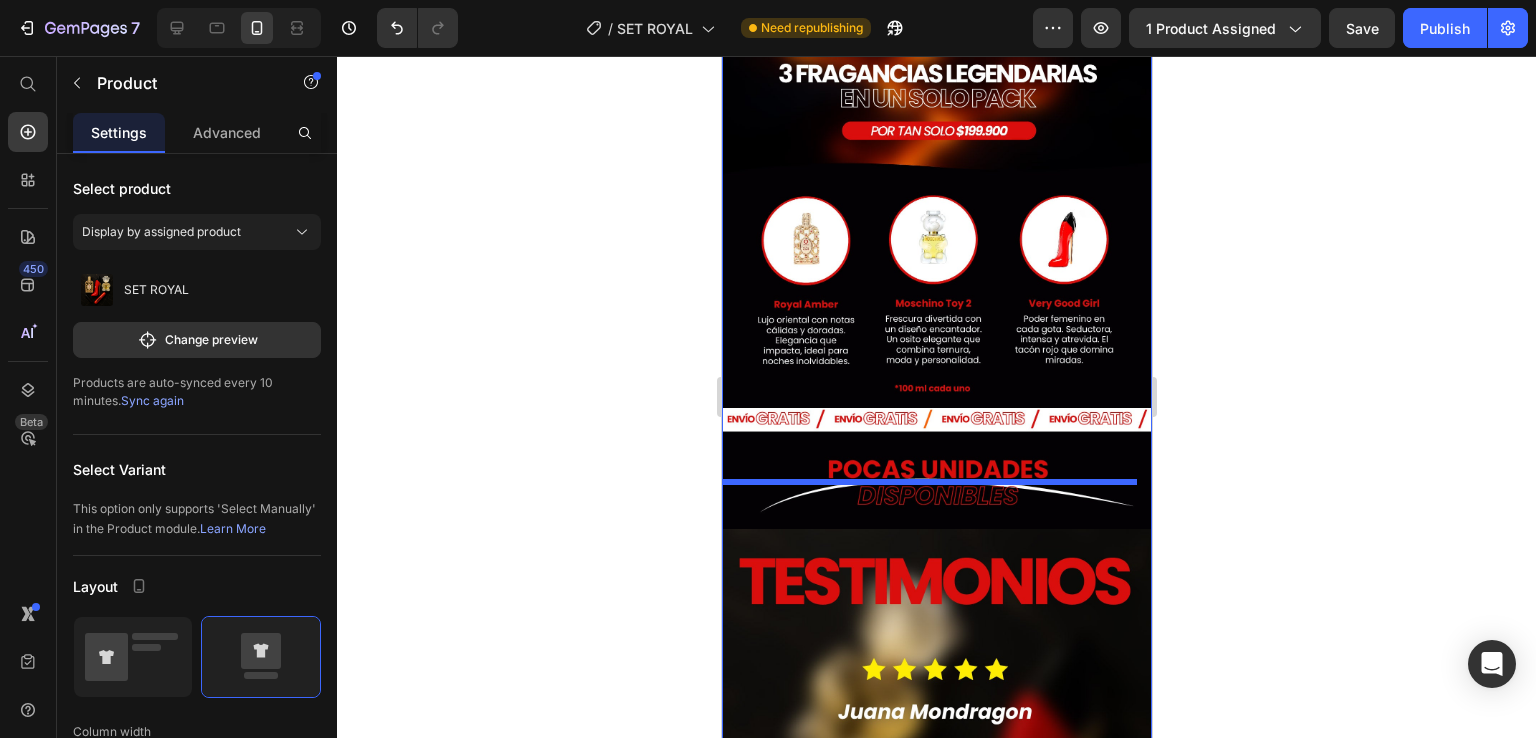scroll, scrollTop: 1052, scrollLeft: 0, axis: vertical 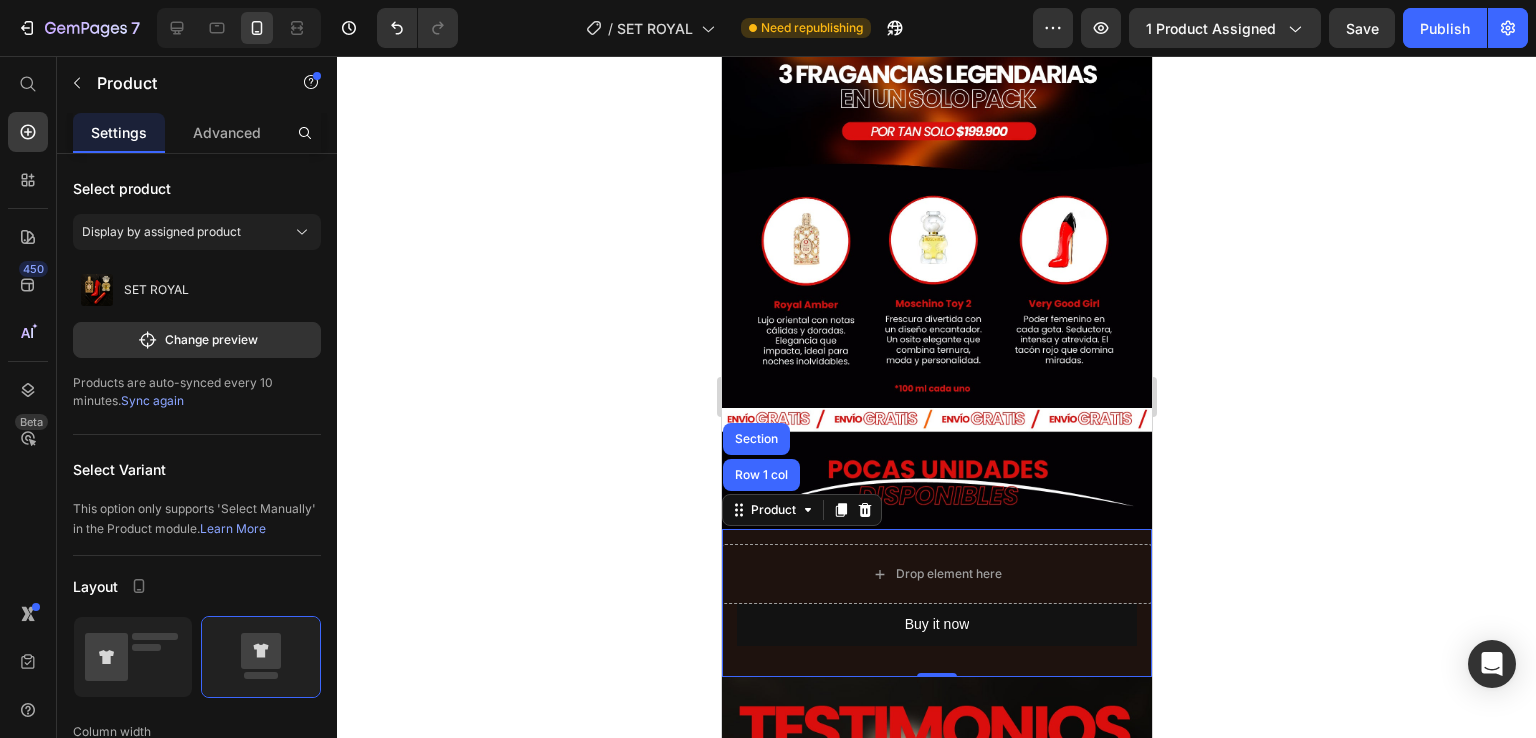 click 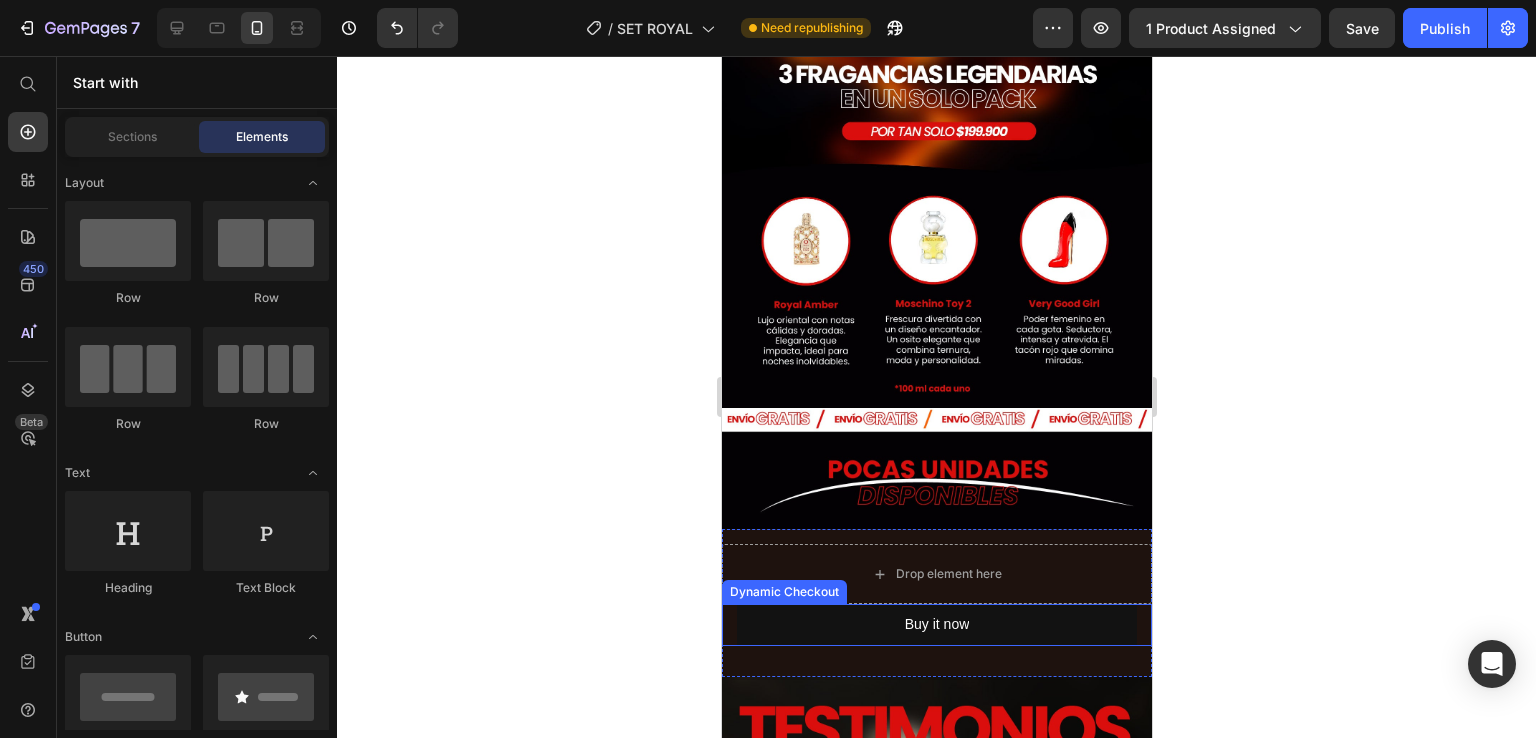 click on "Buy it now Dynamic Checkout" at bounding box center [936, 624] 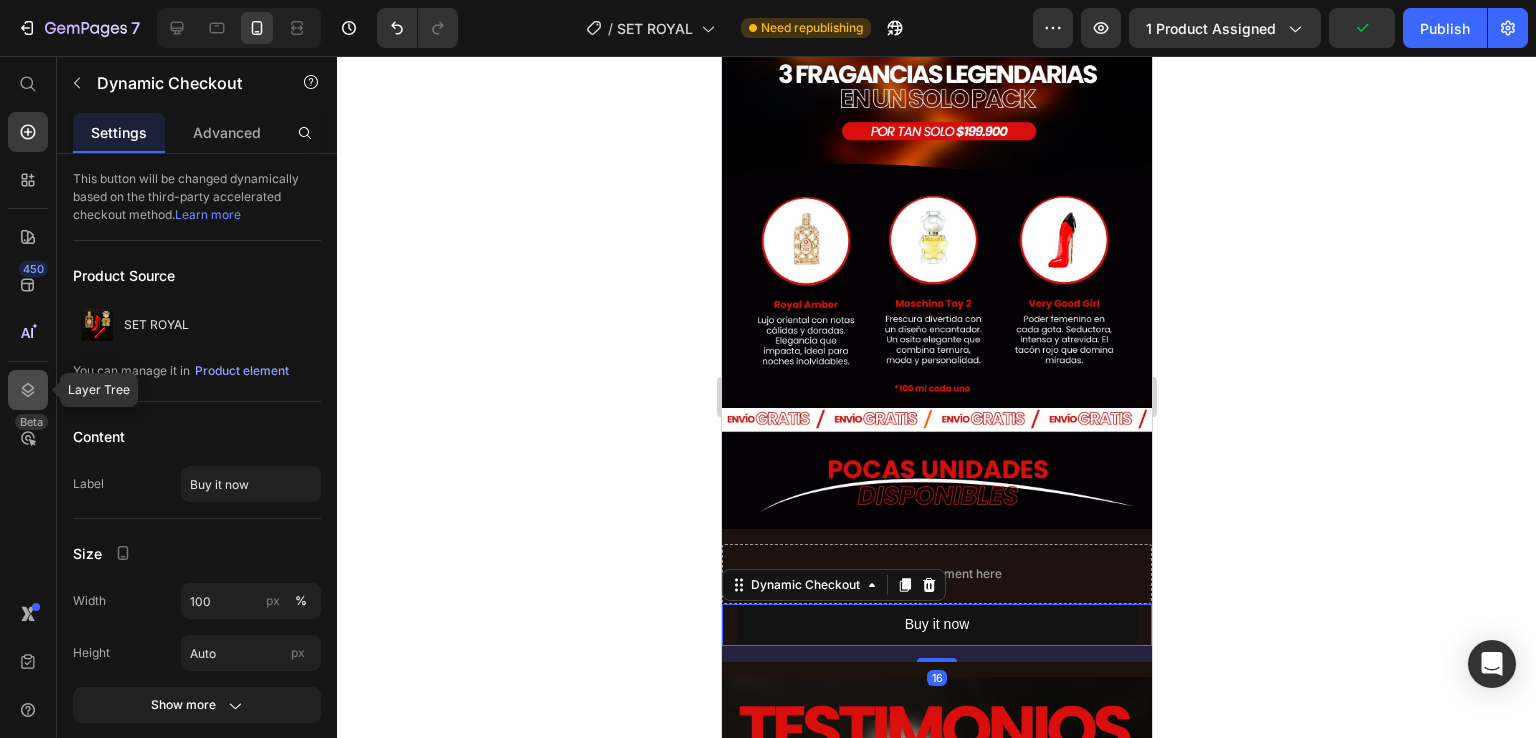 click 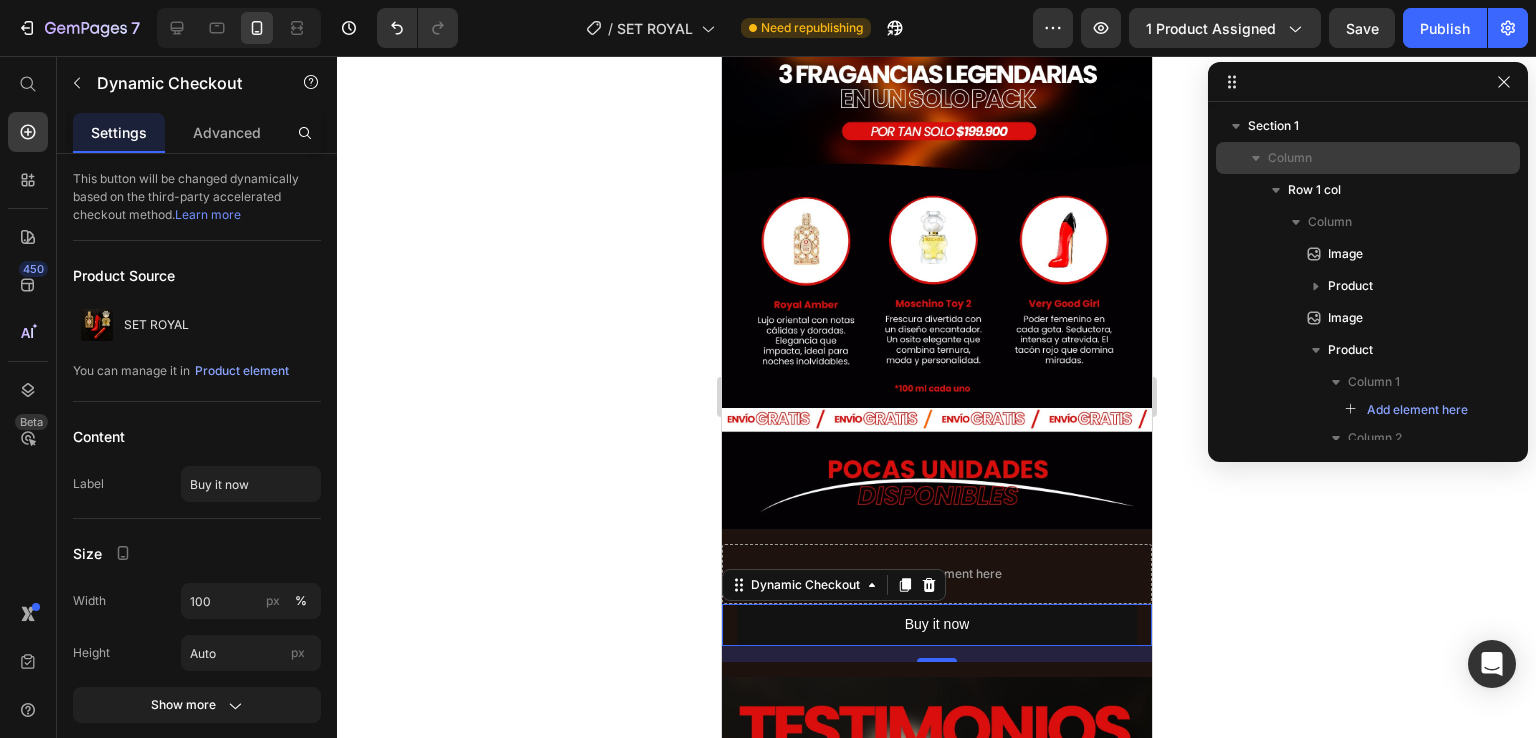 click on "Column" at bounding box center (1368, 158) 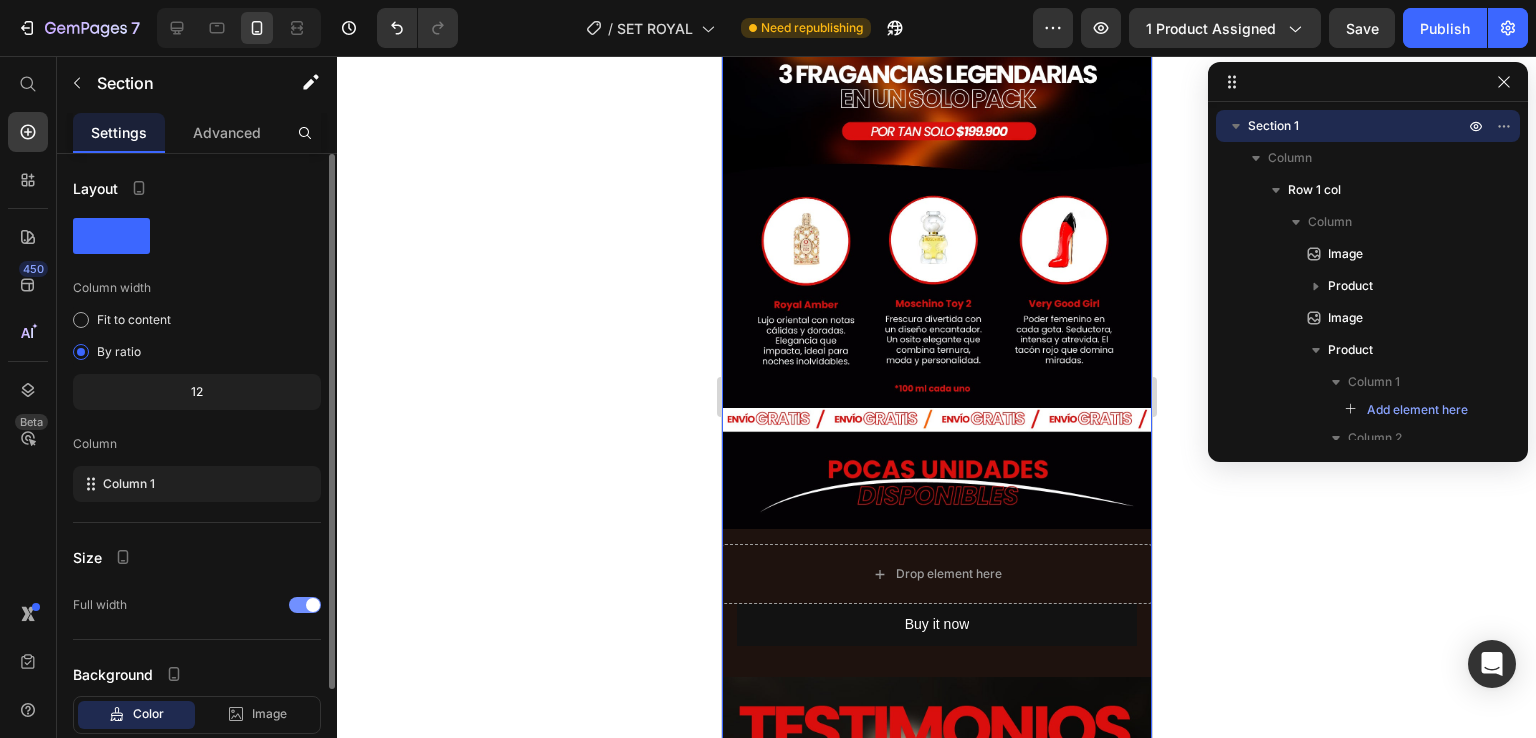 scroll, scrollTop: 121, scrollLeft: 0, axis: vertical 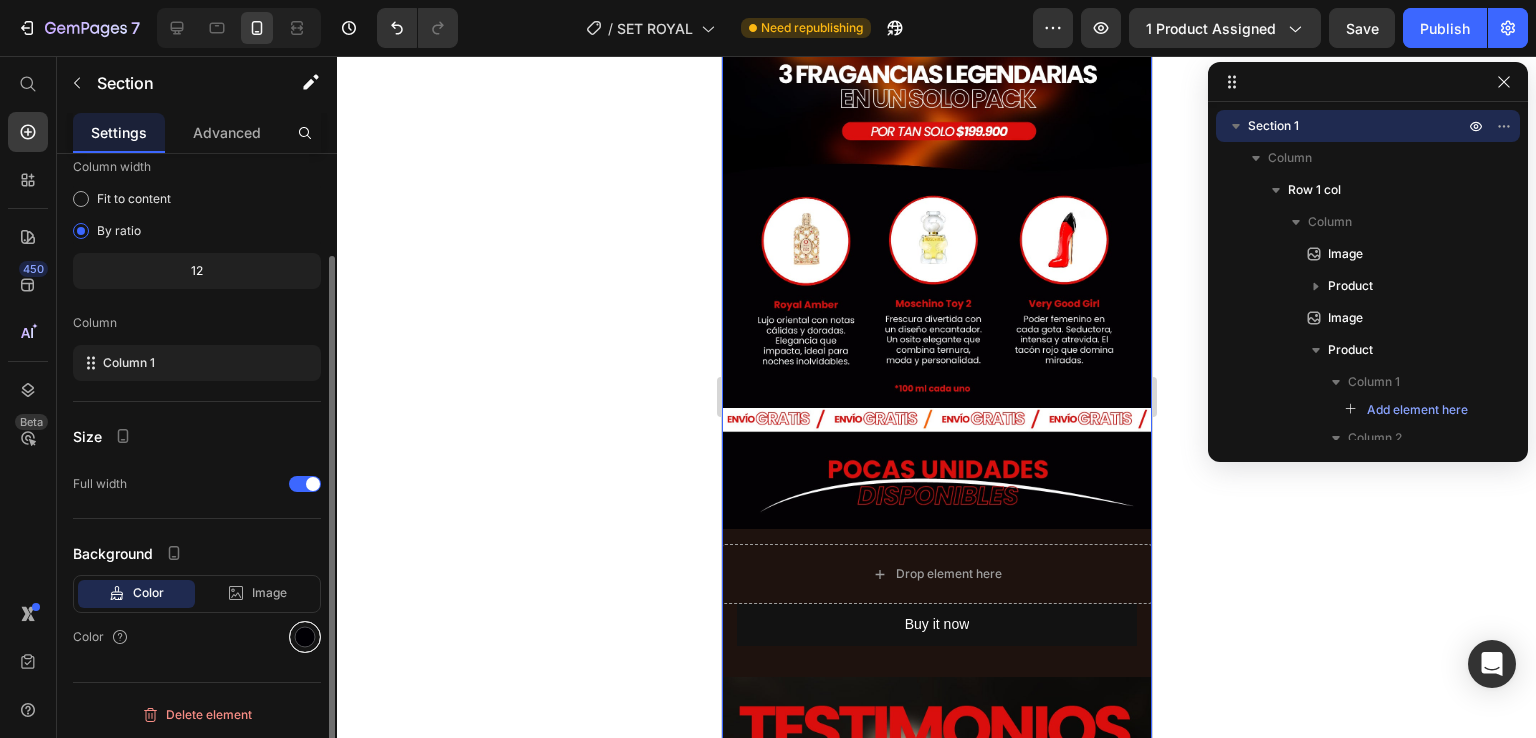 click at bounding box center (305, 637) 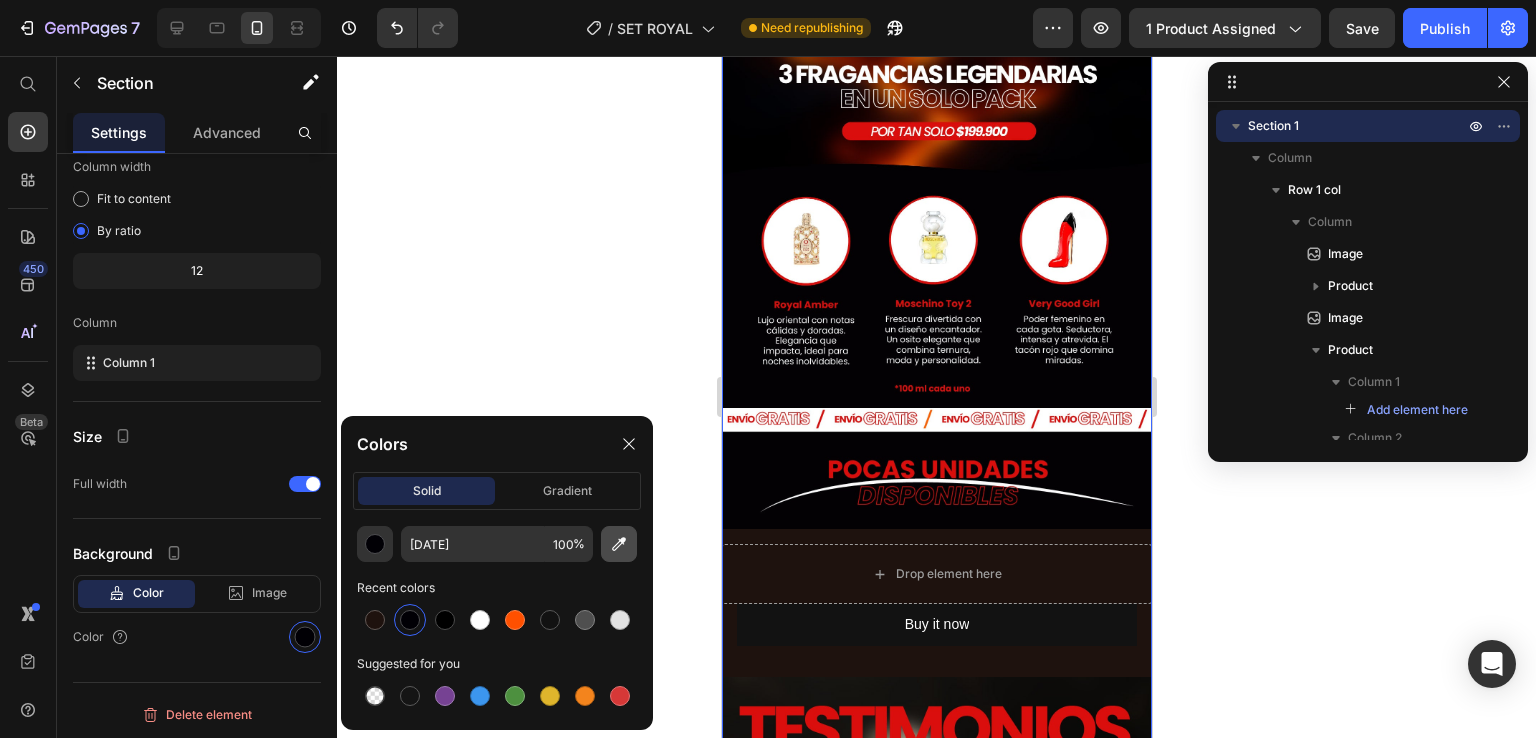 click 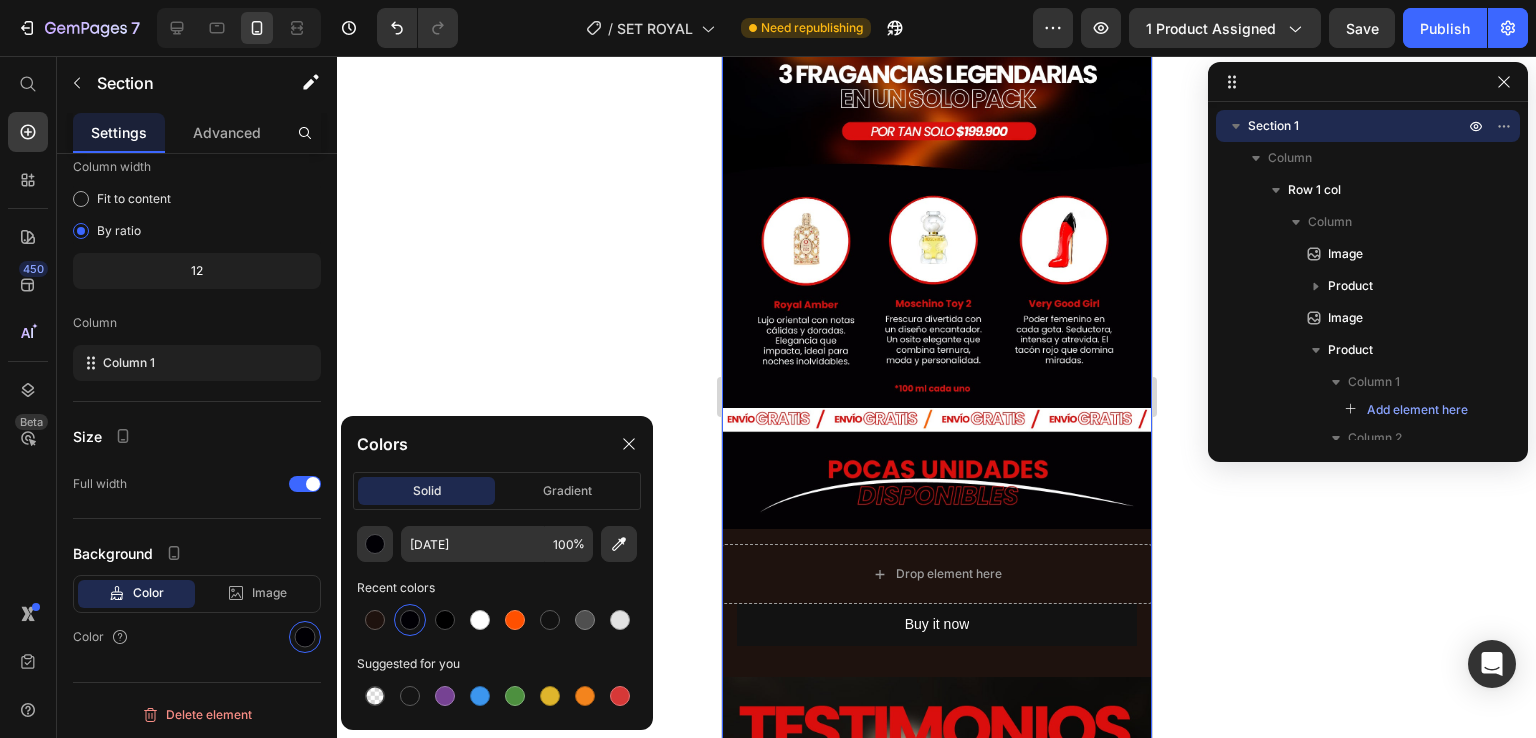type on "[DATE]" 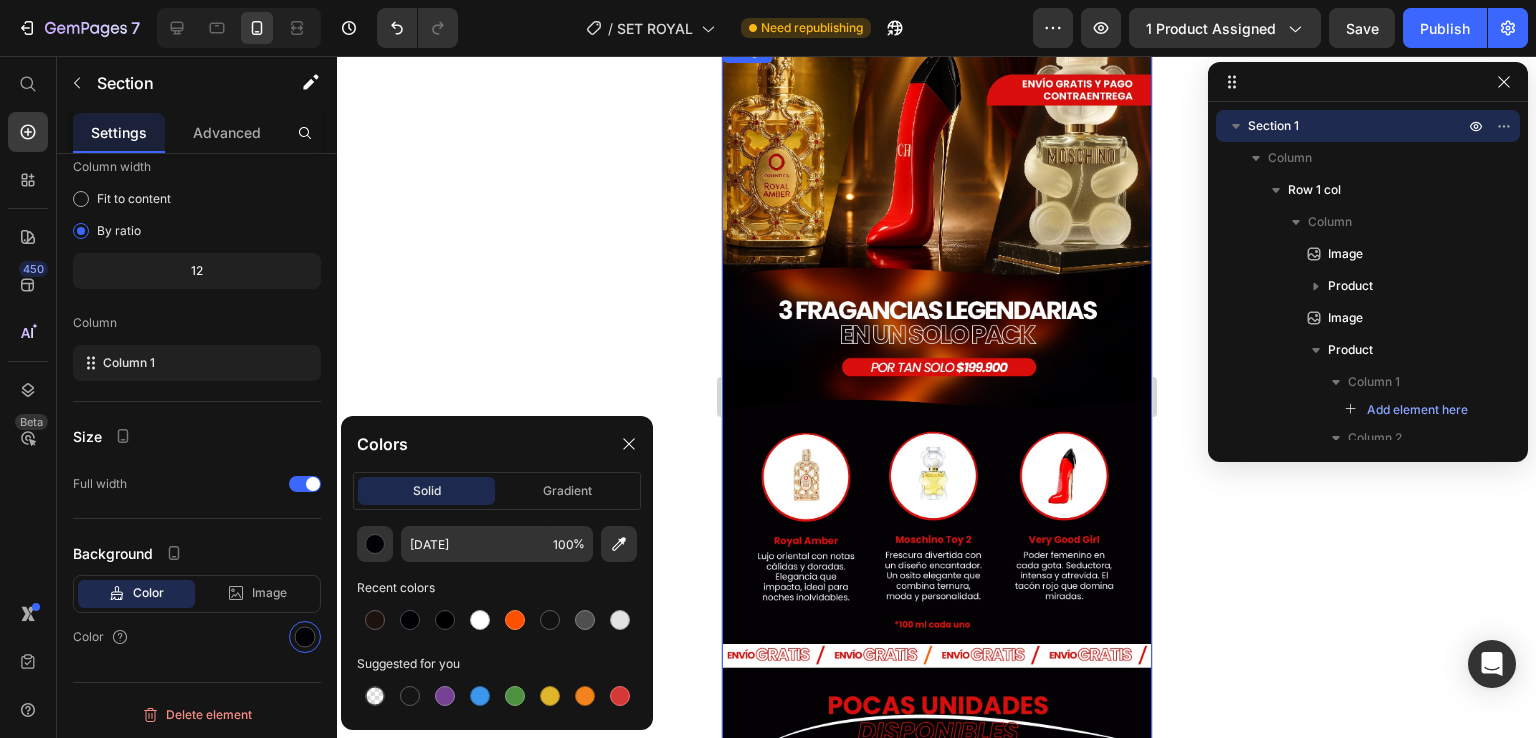 scroll, scrollTop: 652, scrollLeft: 0, axis: vertical 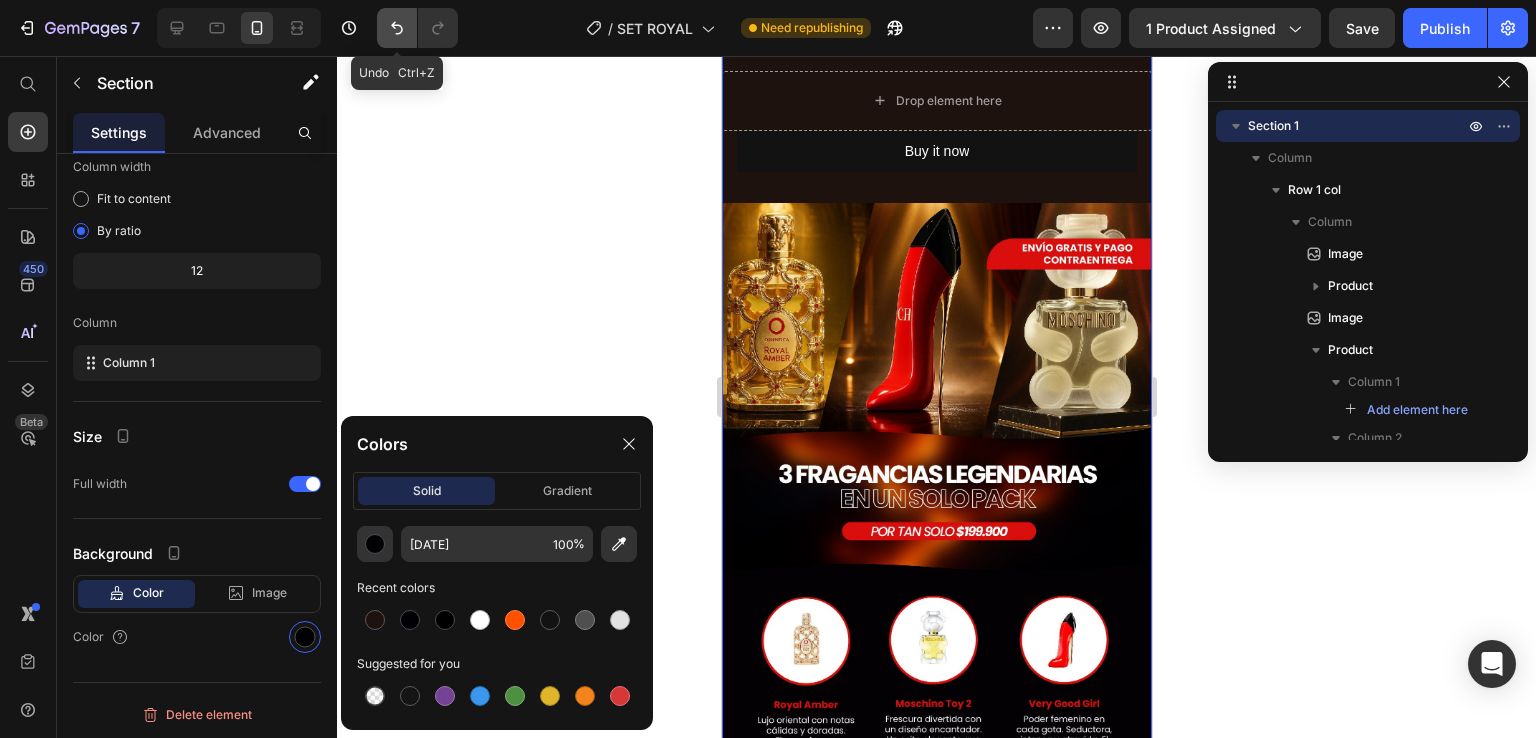 click 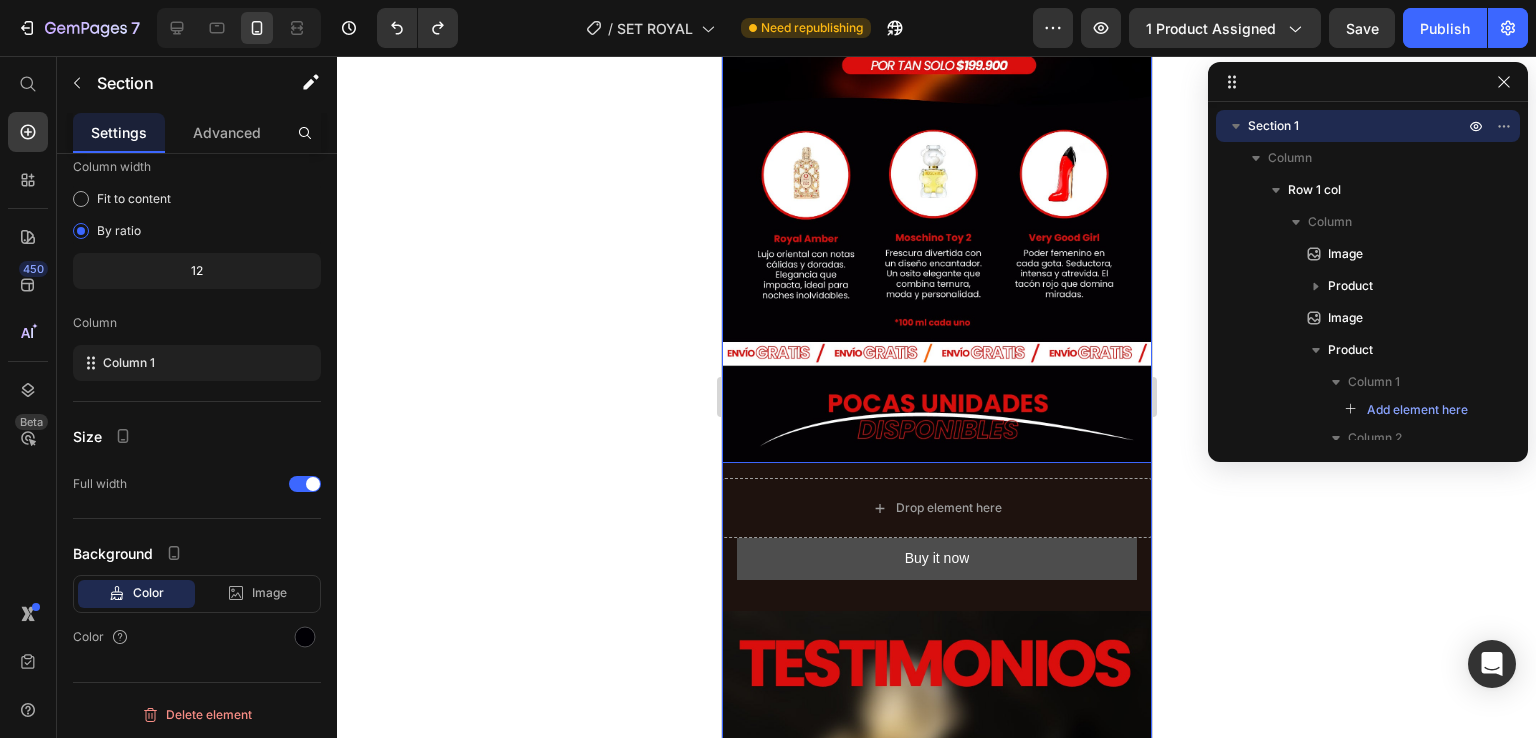 scroll, scrollTop: 1152, scrollLeft: 0, axis: vertical 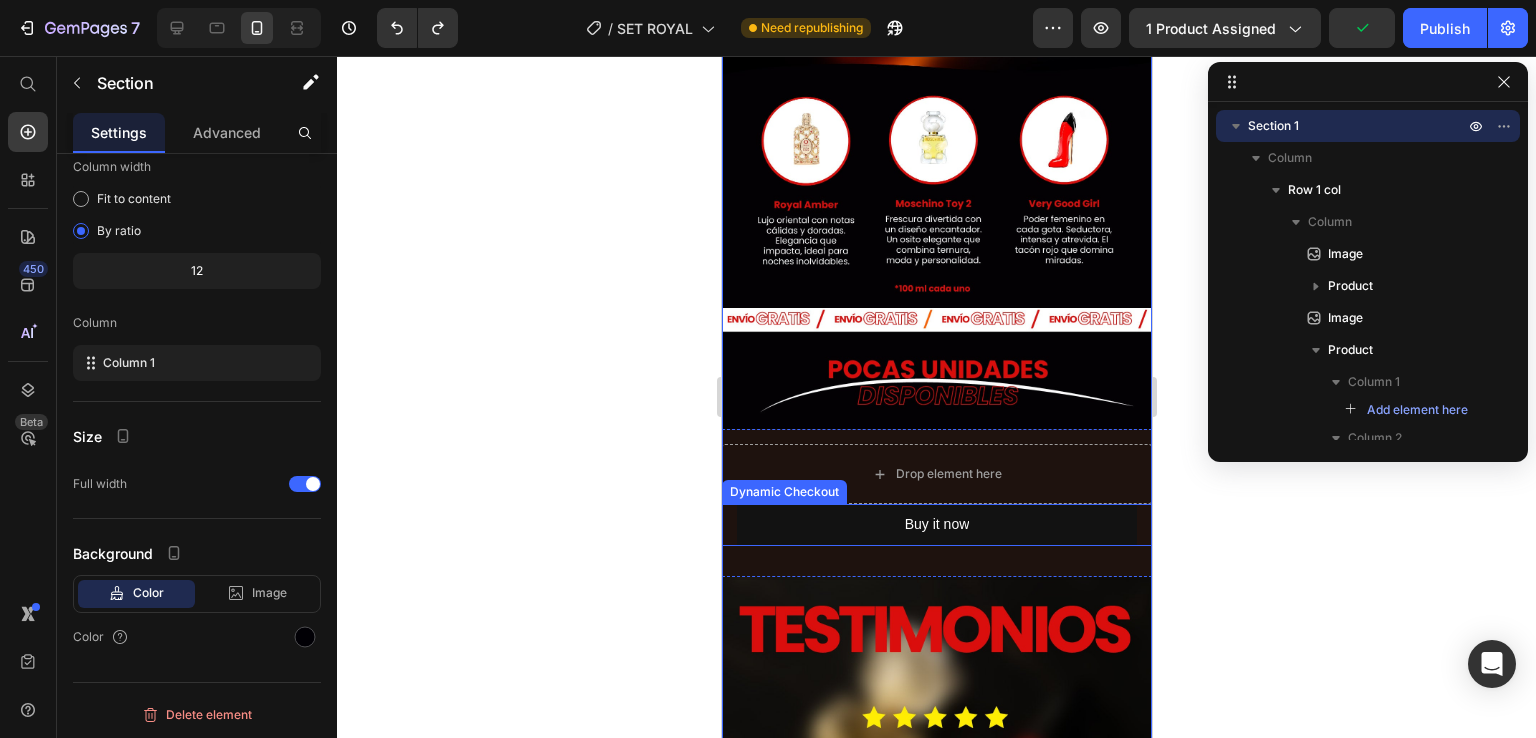 click on "Buy it now Dynamic Checkout" at bounding box center [936, 524] 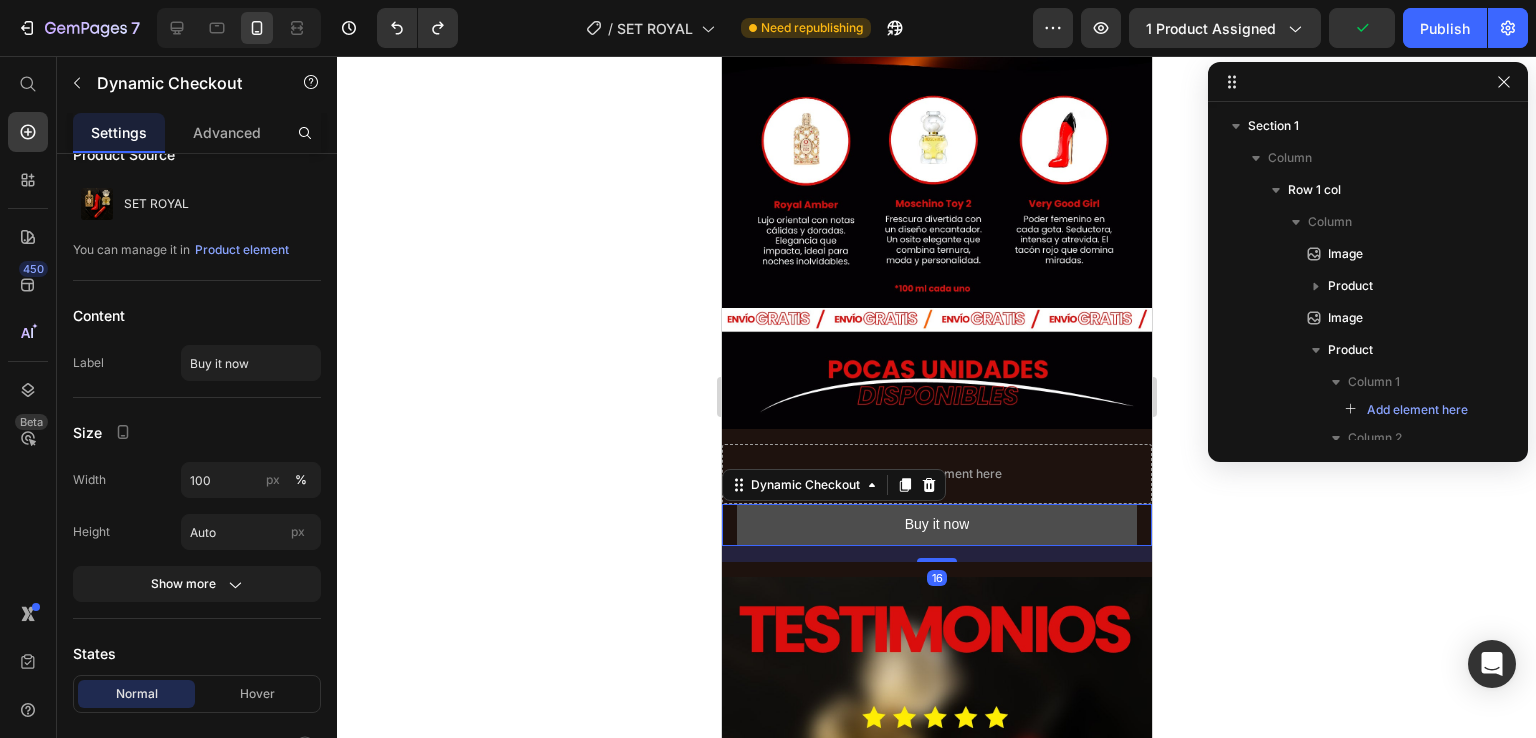 scroll, scrollTop: 0, scrollLeft: 0, axis: both 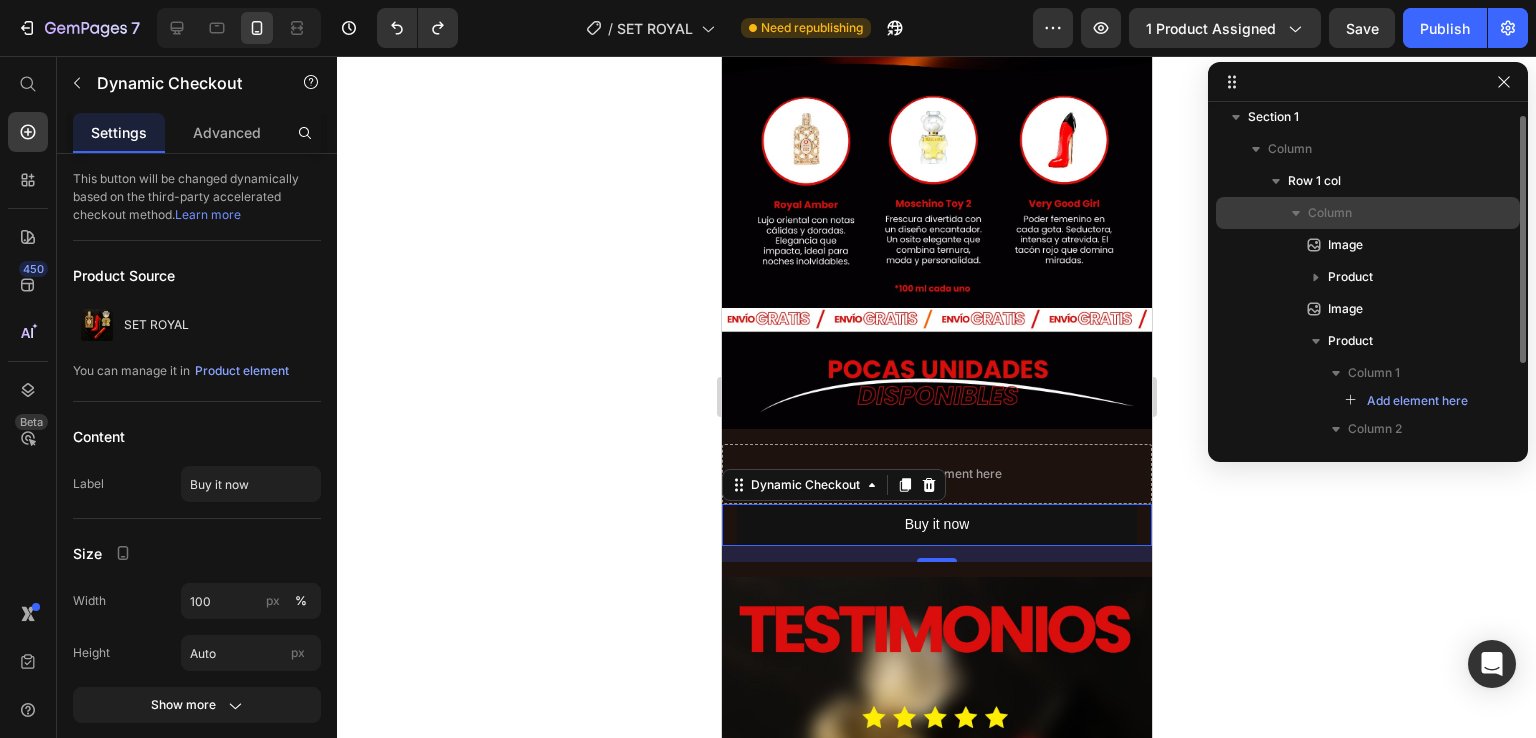 click on "Column" at bounding box center [1388, 213] 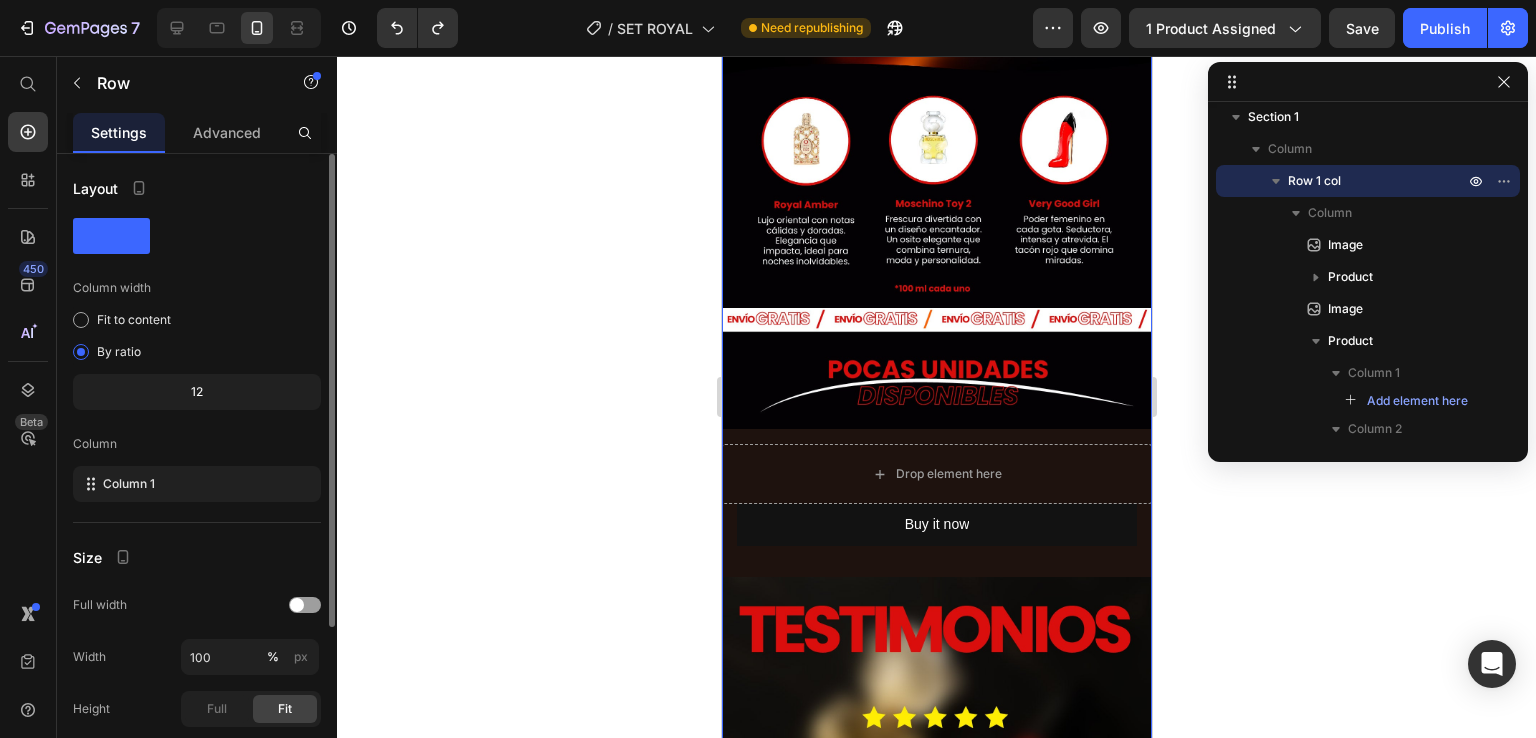 scroll, scrollTop: 225, scrollLeft: 0, axis: vertical 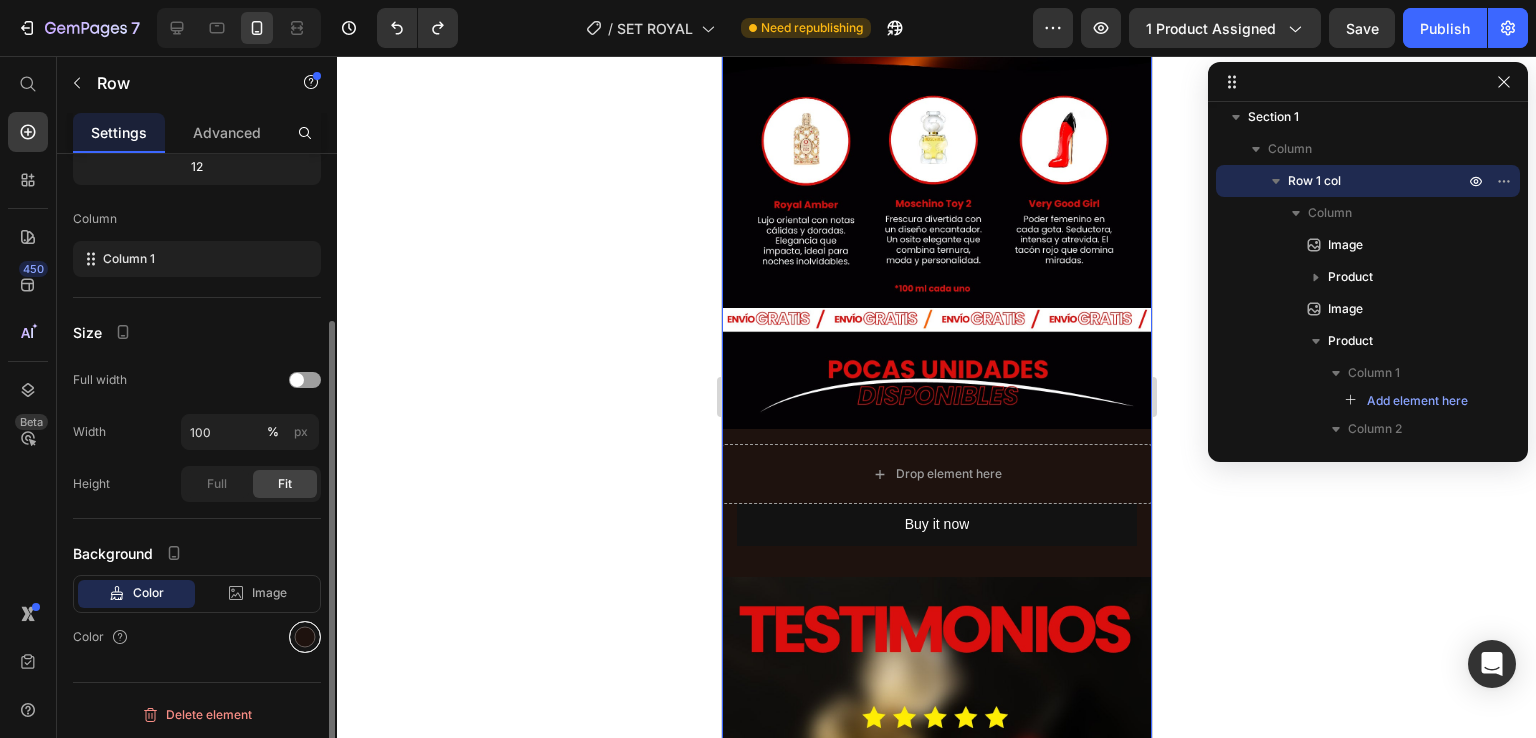 click at bounding box center (305, 637) 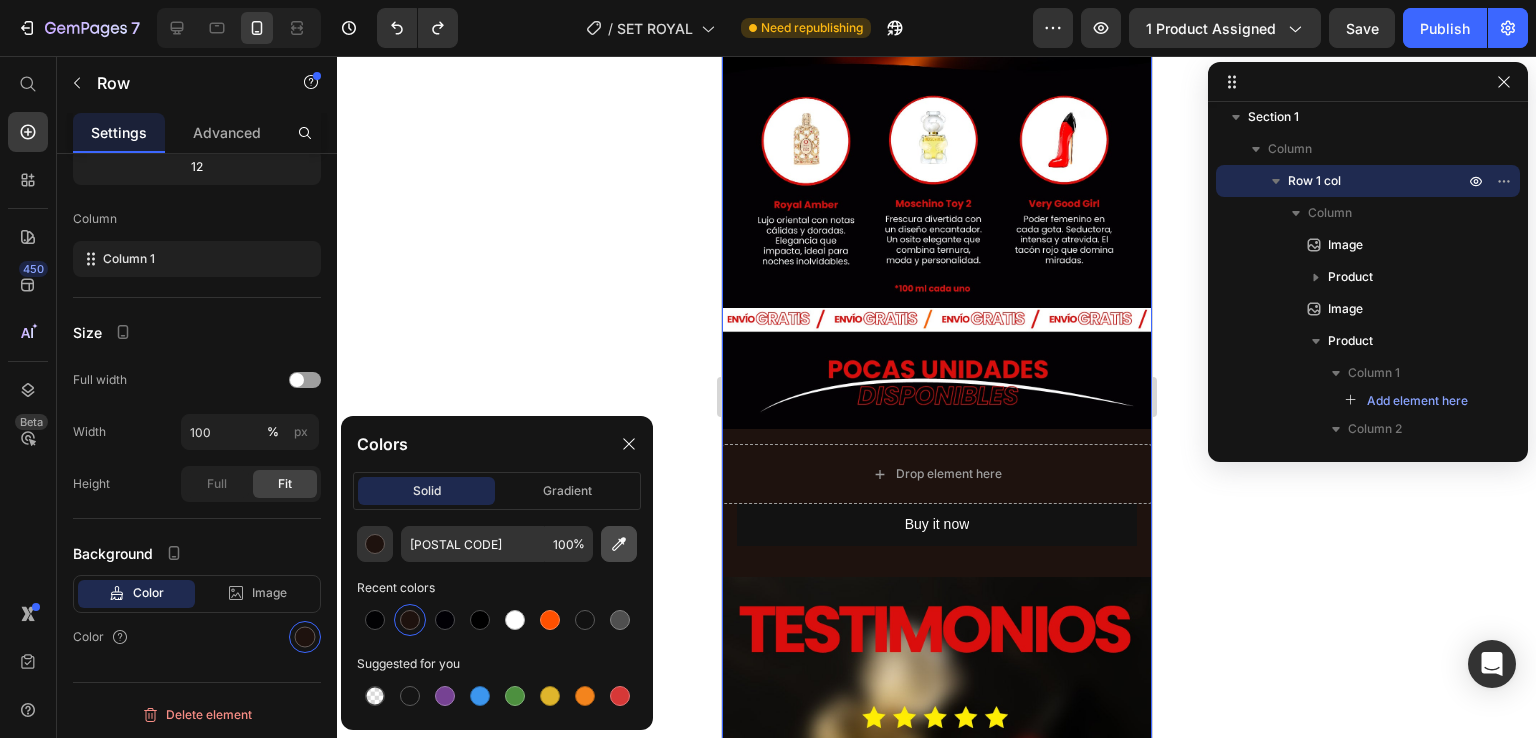 click 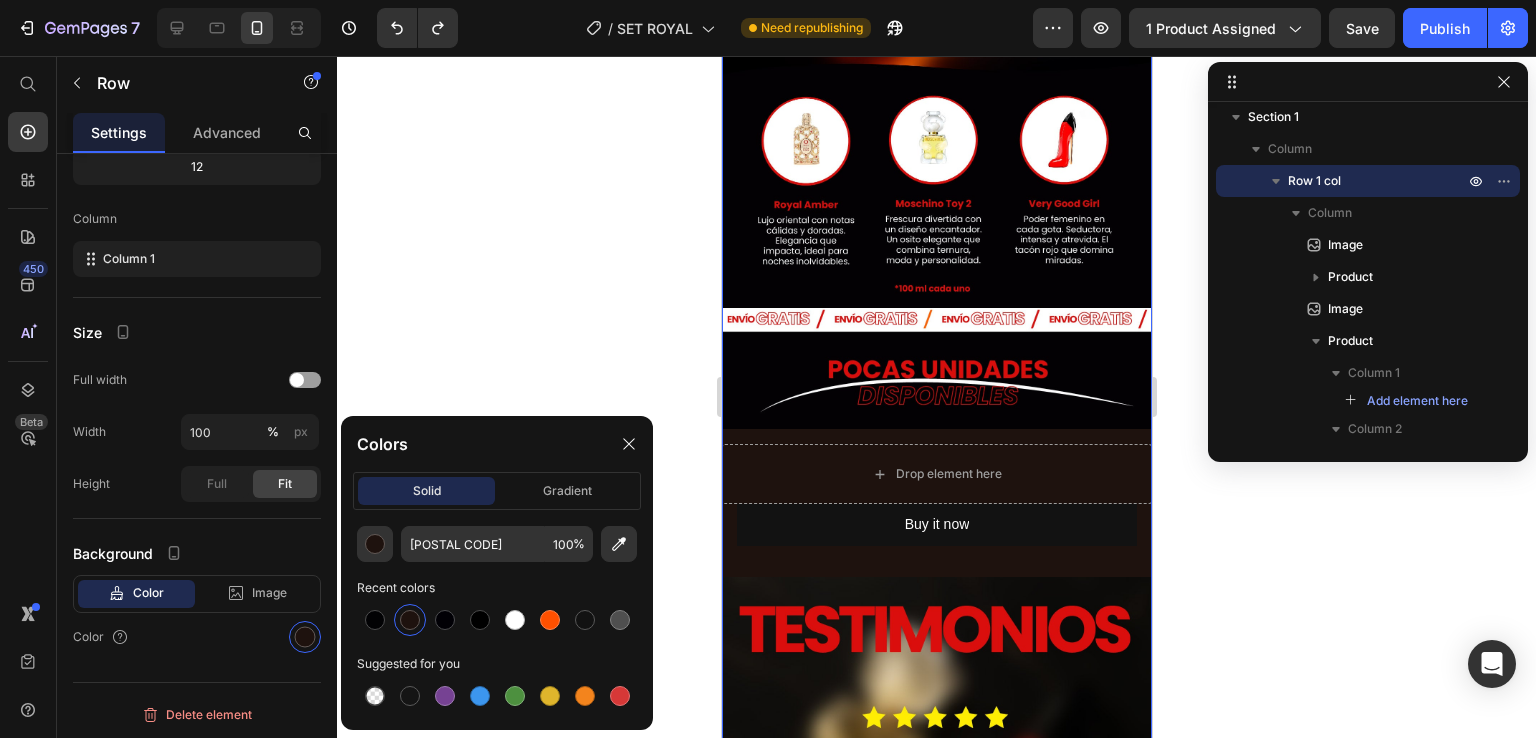 type on "[DATE]" 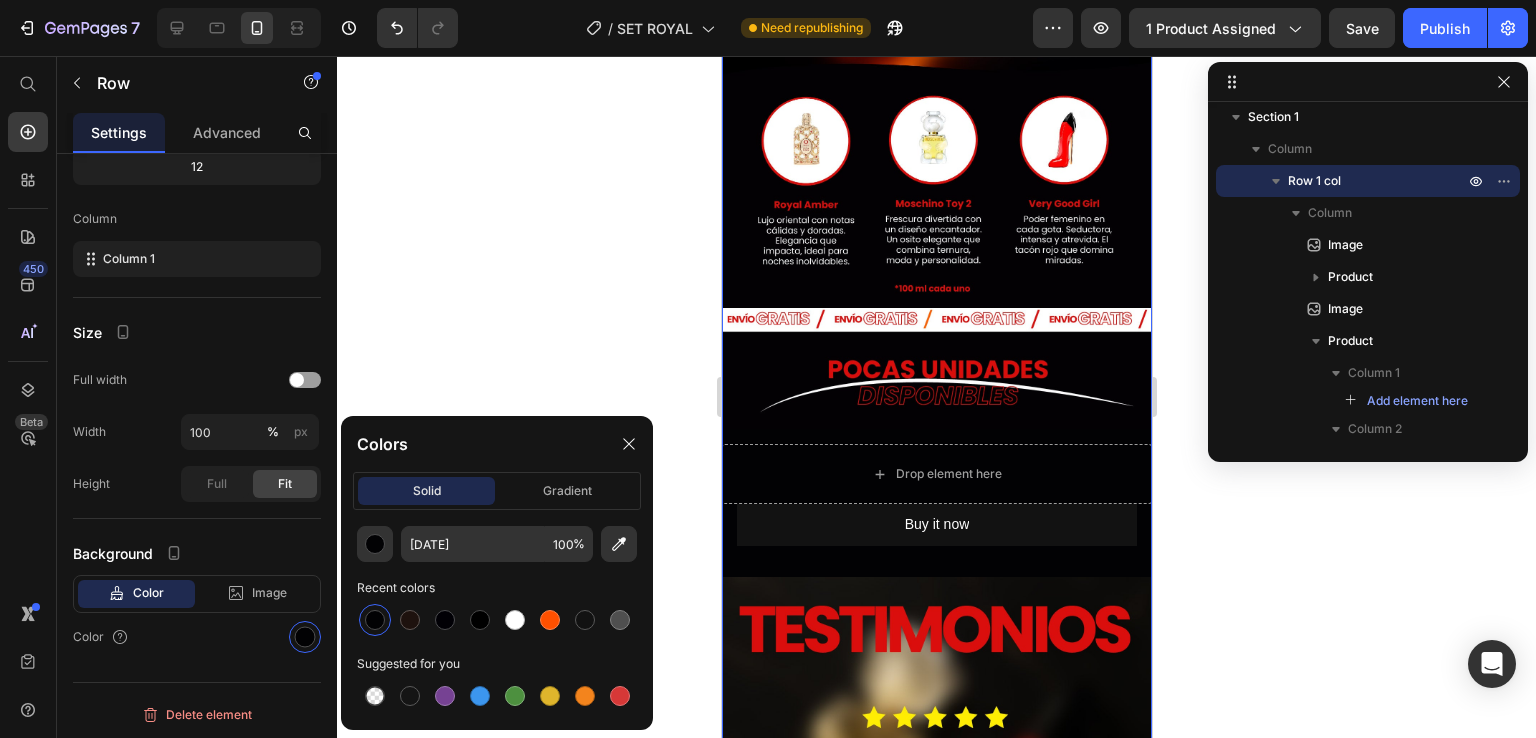 click 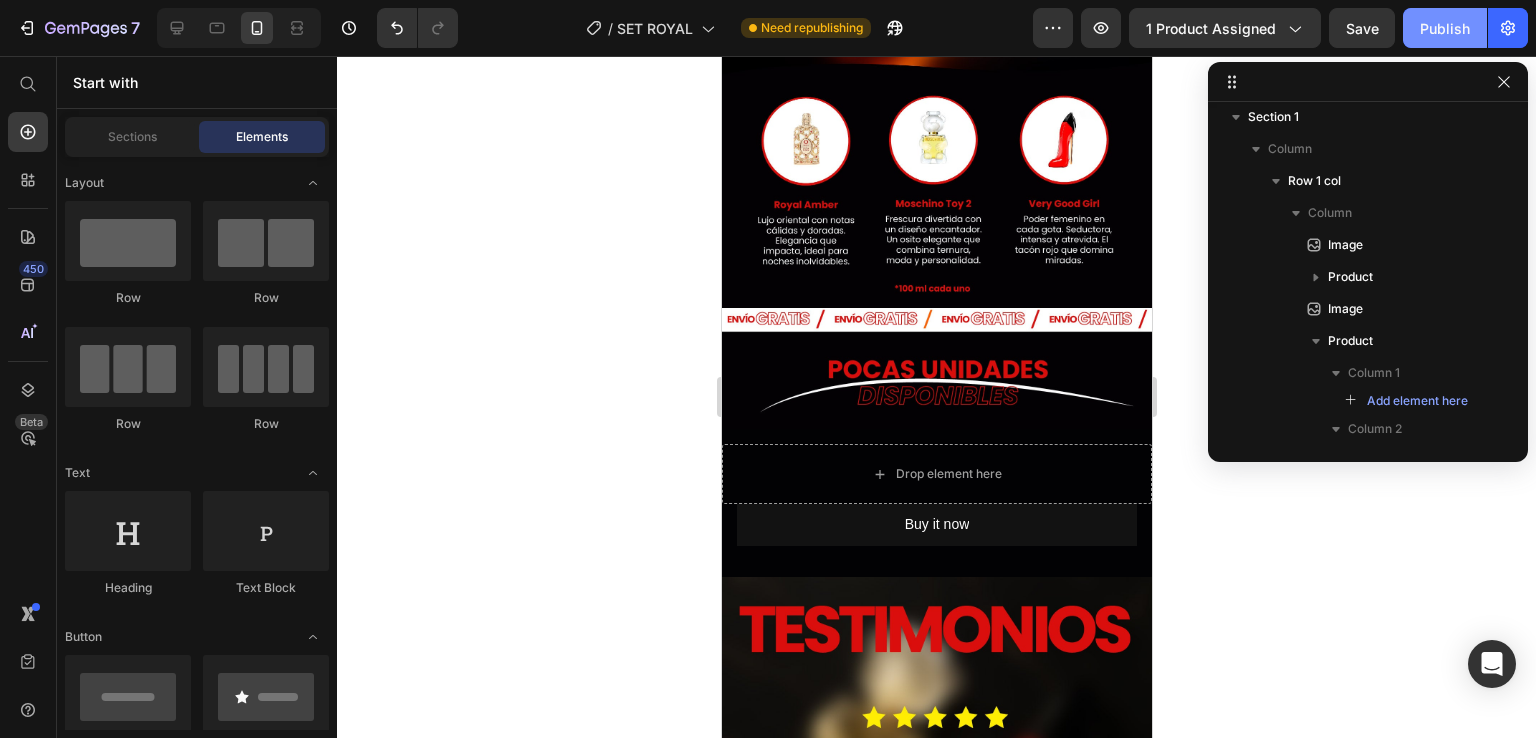 click on "Publish" at bounding box center [1445, 28] 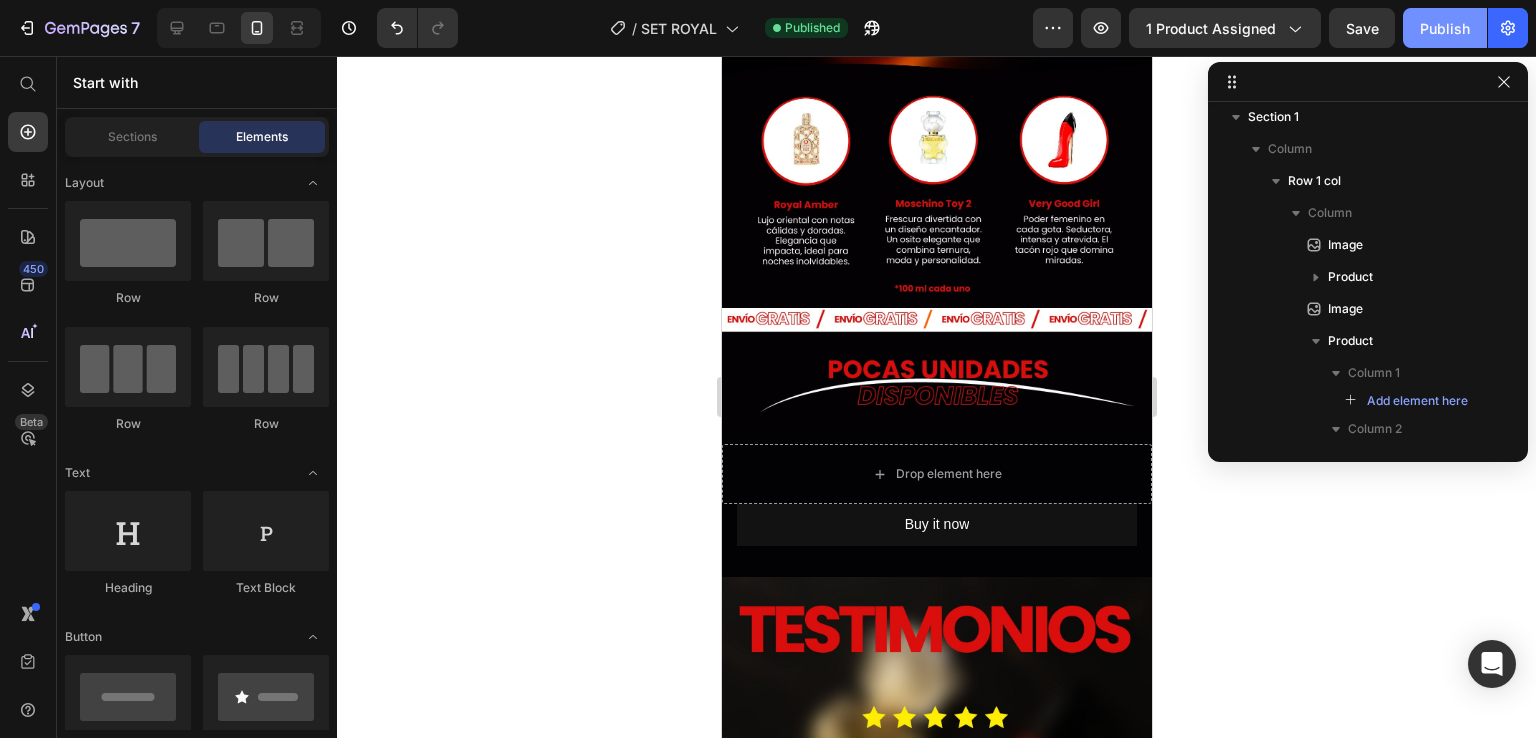 click on "Publish" at bounding box center (1445, 28) 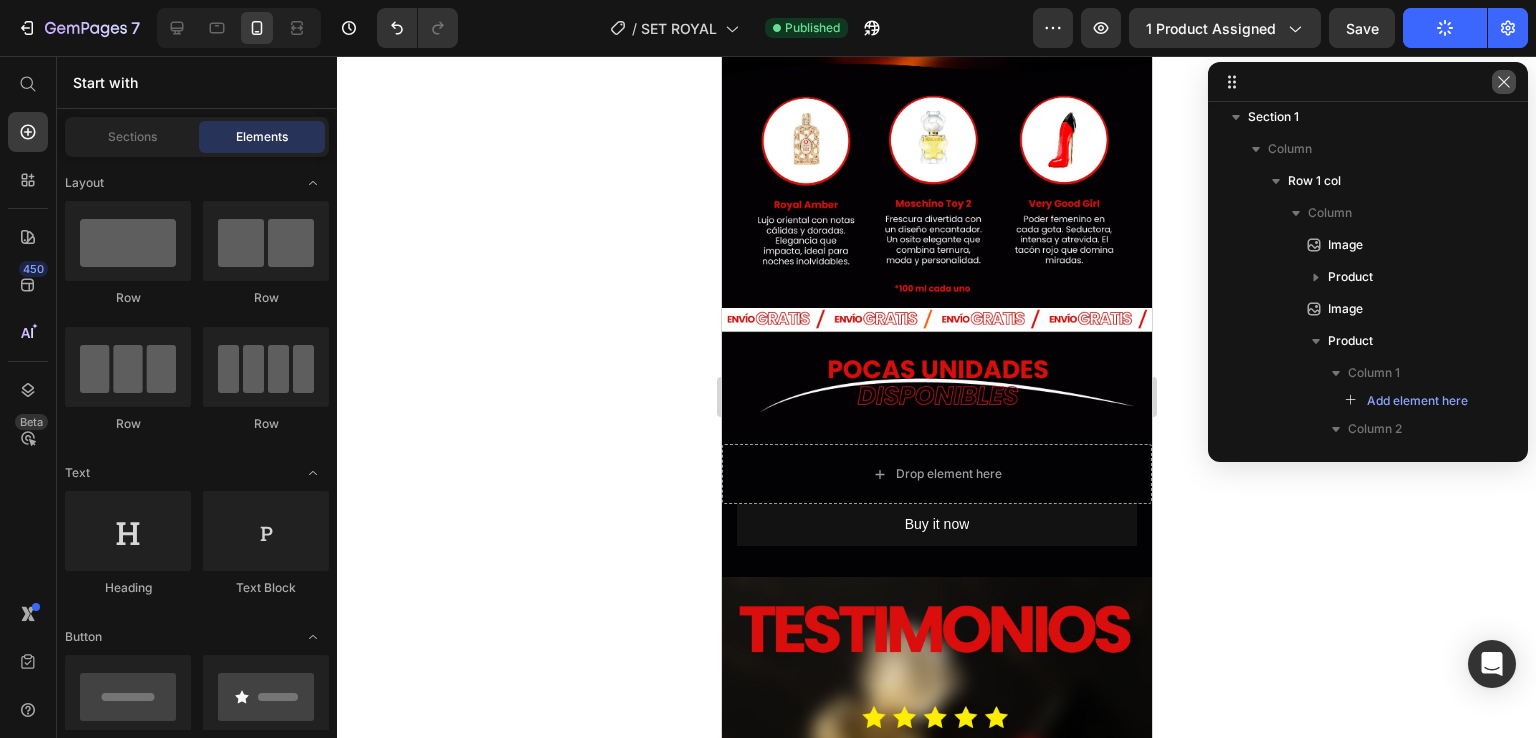 click 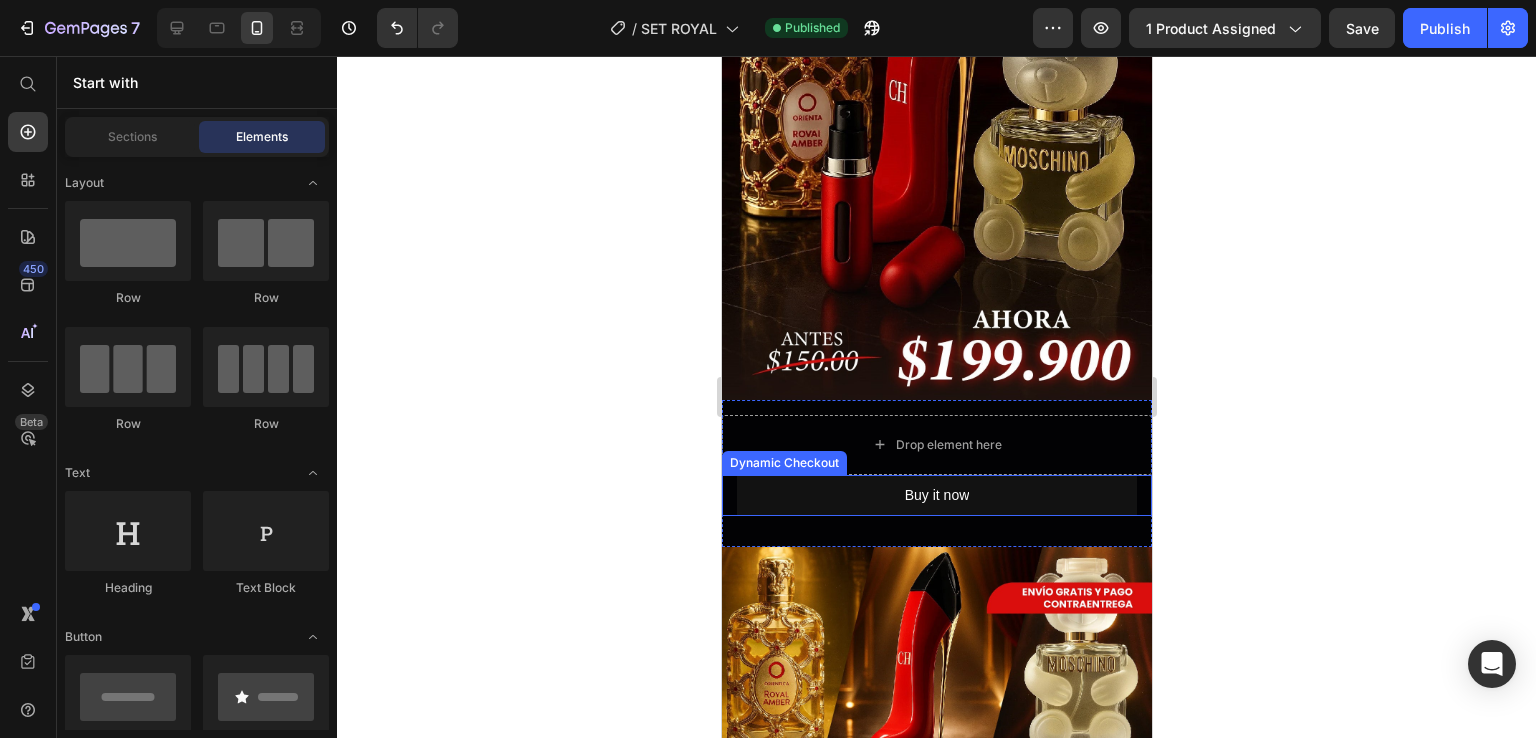 scroll, scrollTop: 152, scrollLeft: 0, axis: vertical 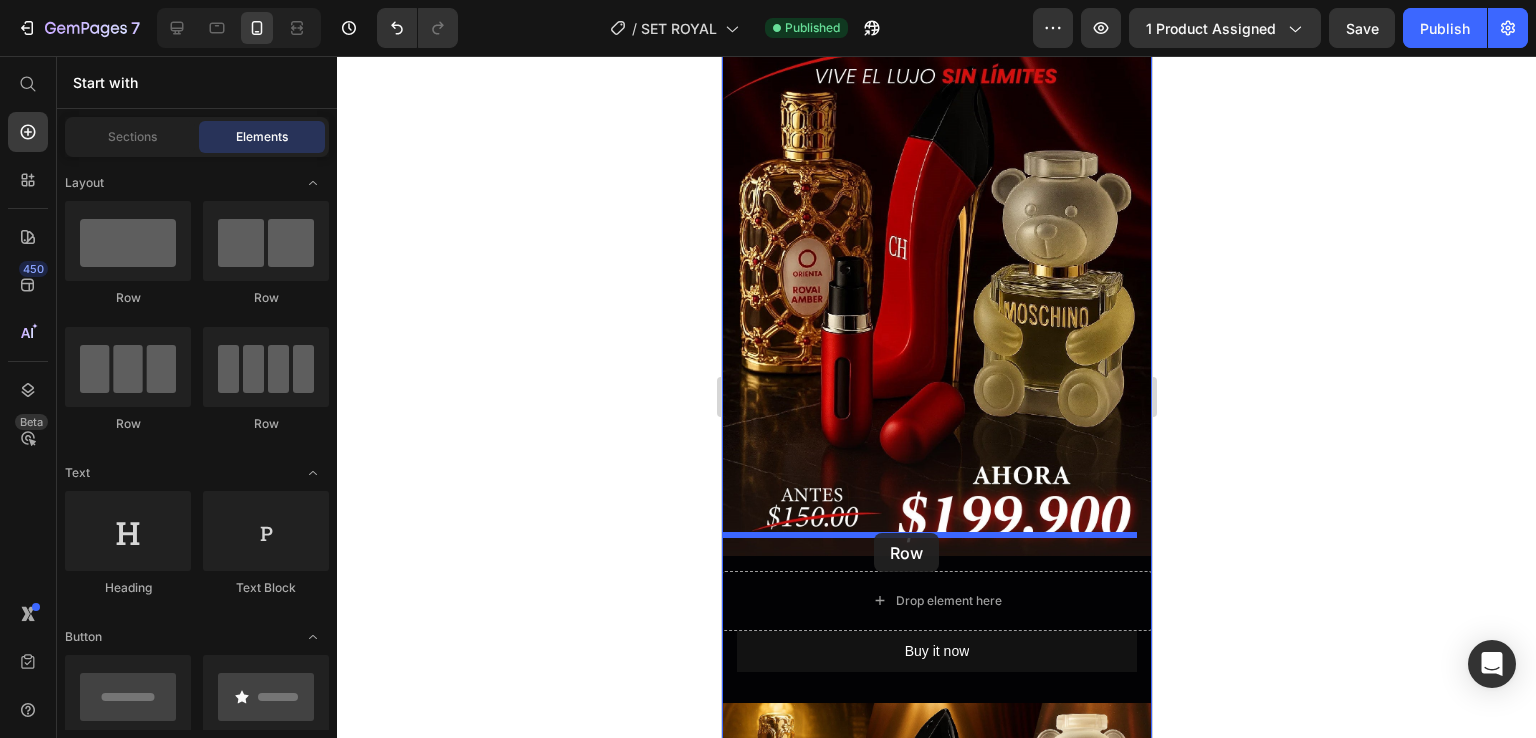 drag, startPoint x: 839, startPoint y: 315, endPoint x: 873, endPoint y: 533, distance: 220.63545 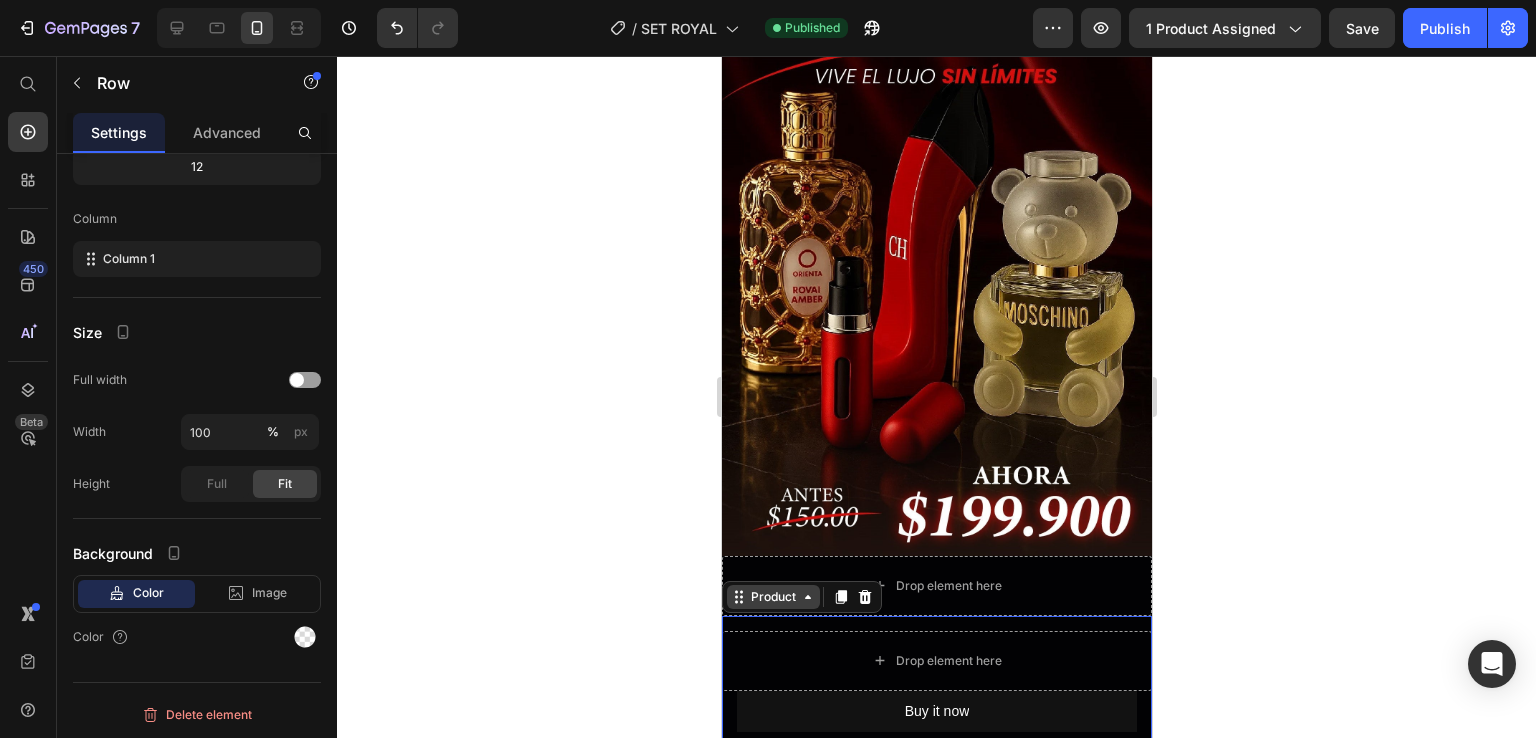 click on "Product" at bounding box center (772, 597) 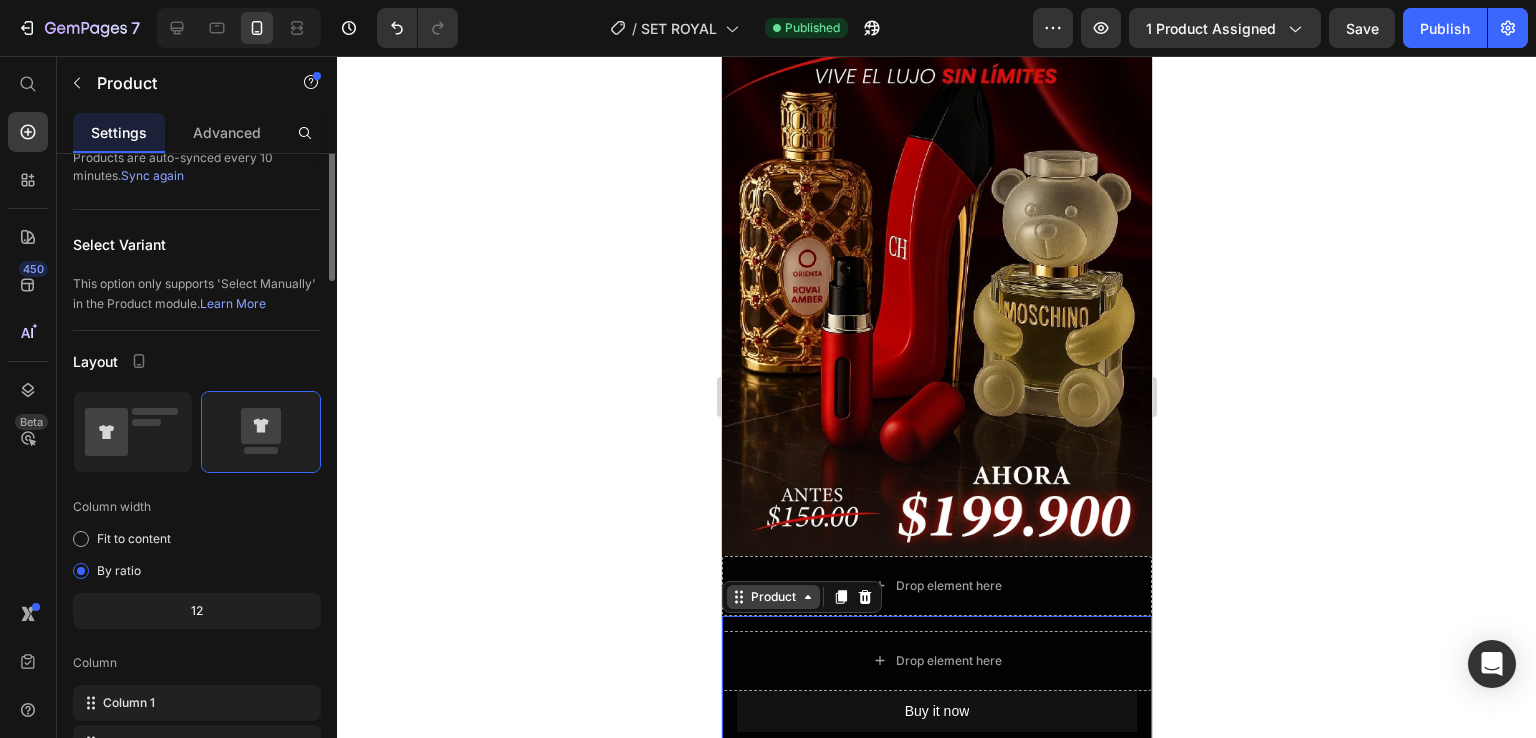 scroll, scrollTop: 0, scrollLeft: 0, axis: both 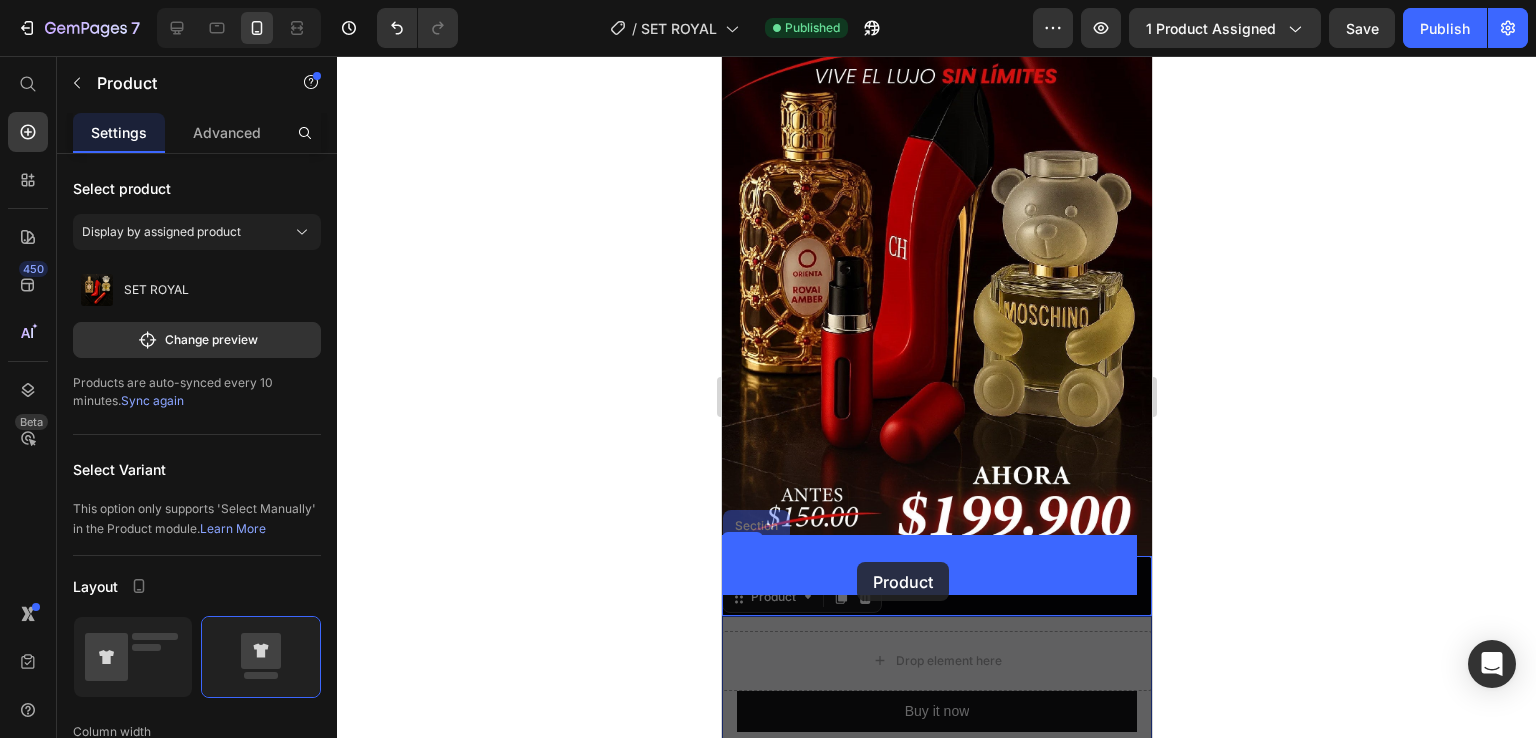 drag, startPoint x: 742, startPoint y: 583, endPoint x: 856, endPoint y: 562, distance: 115.918076 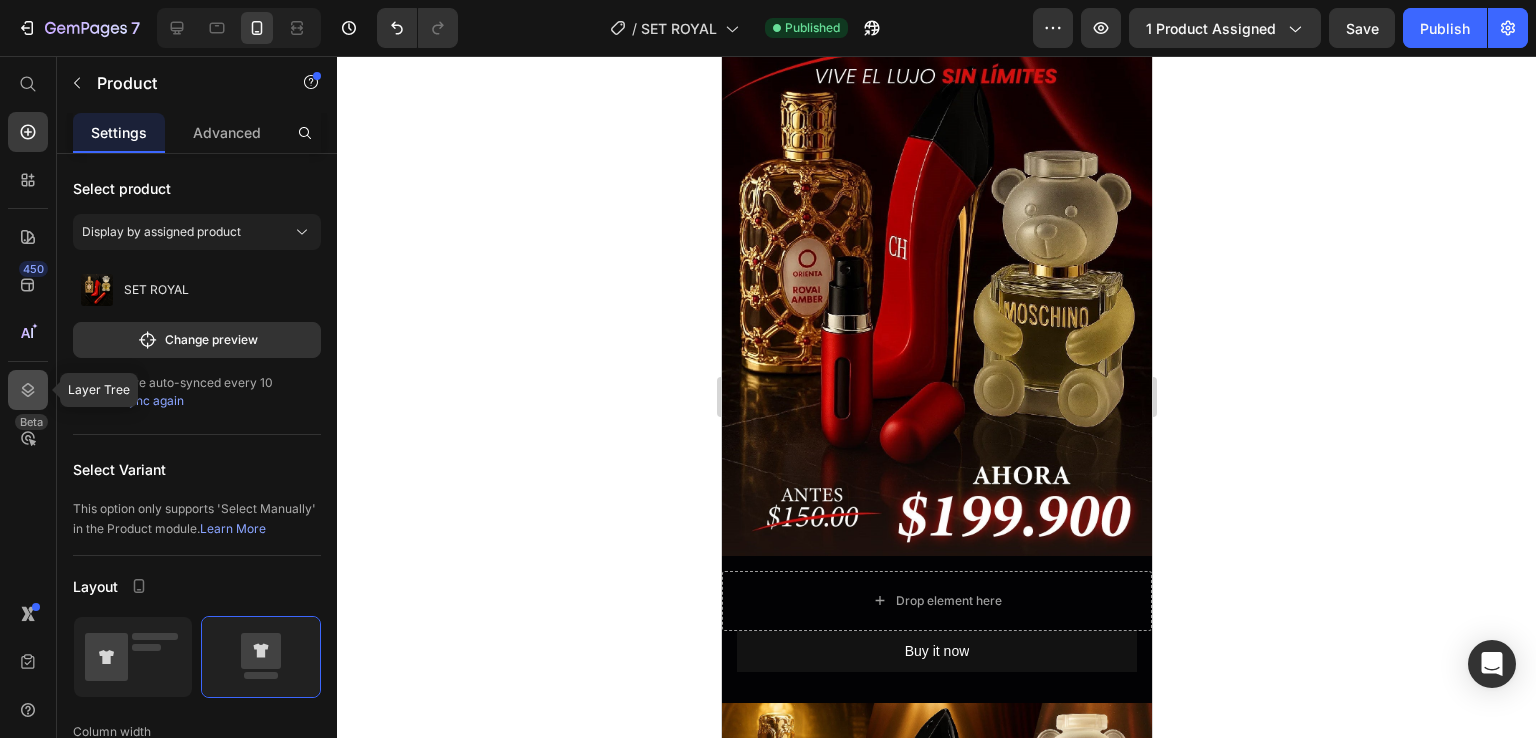 click 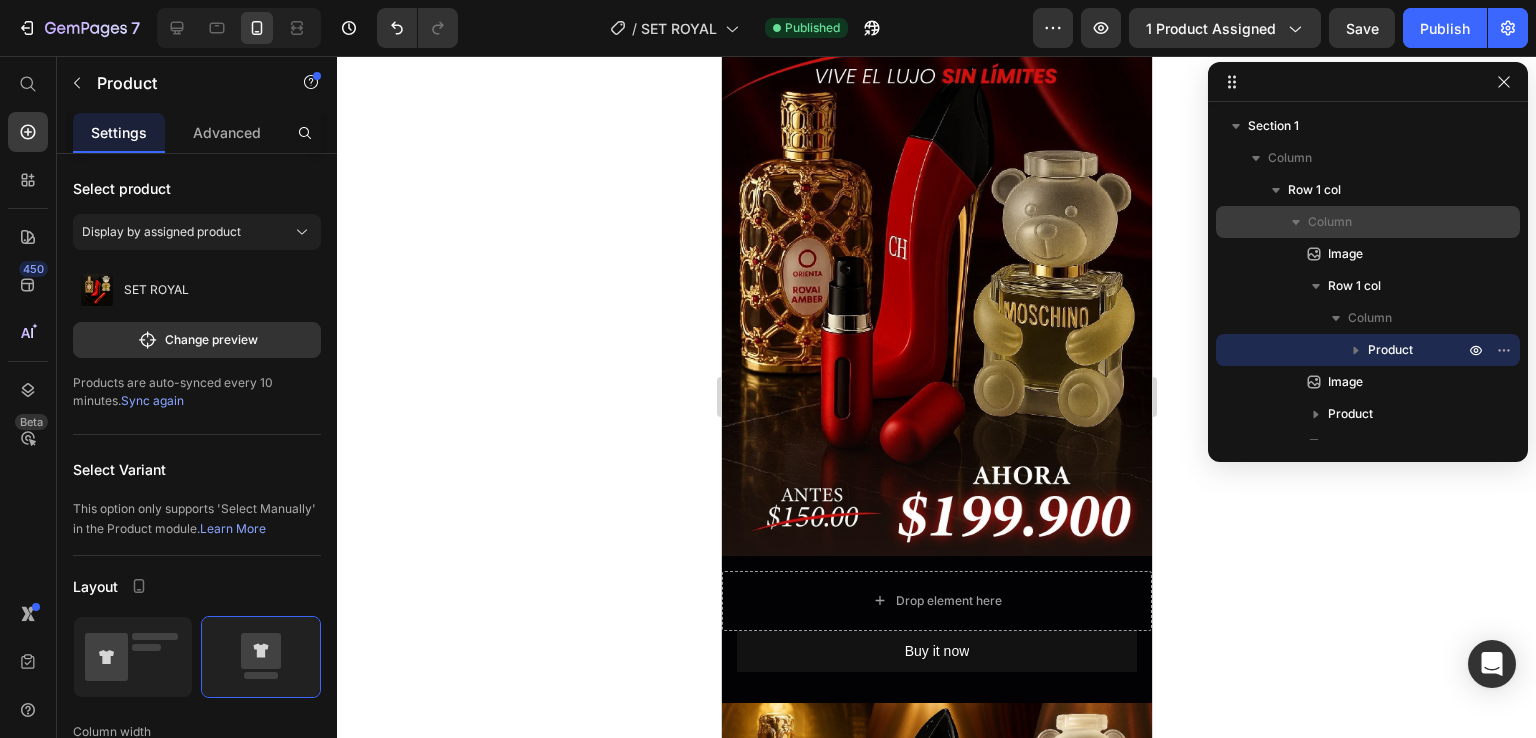 click on "Column" at bounding box center (1388, 222) 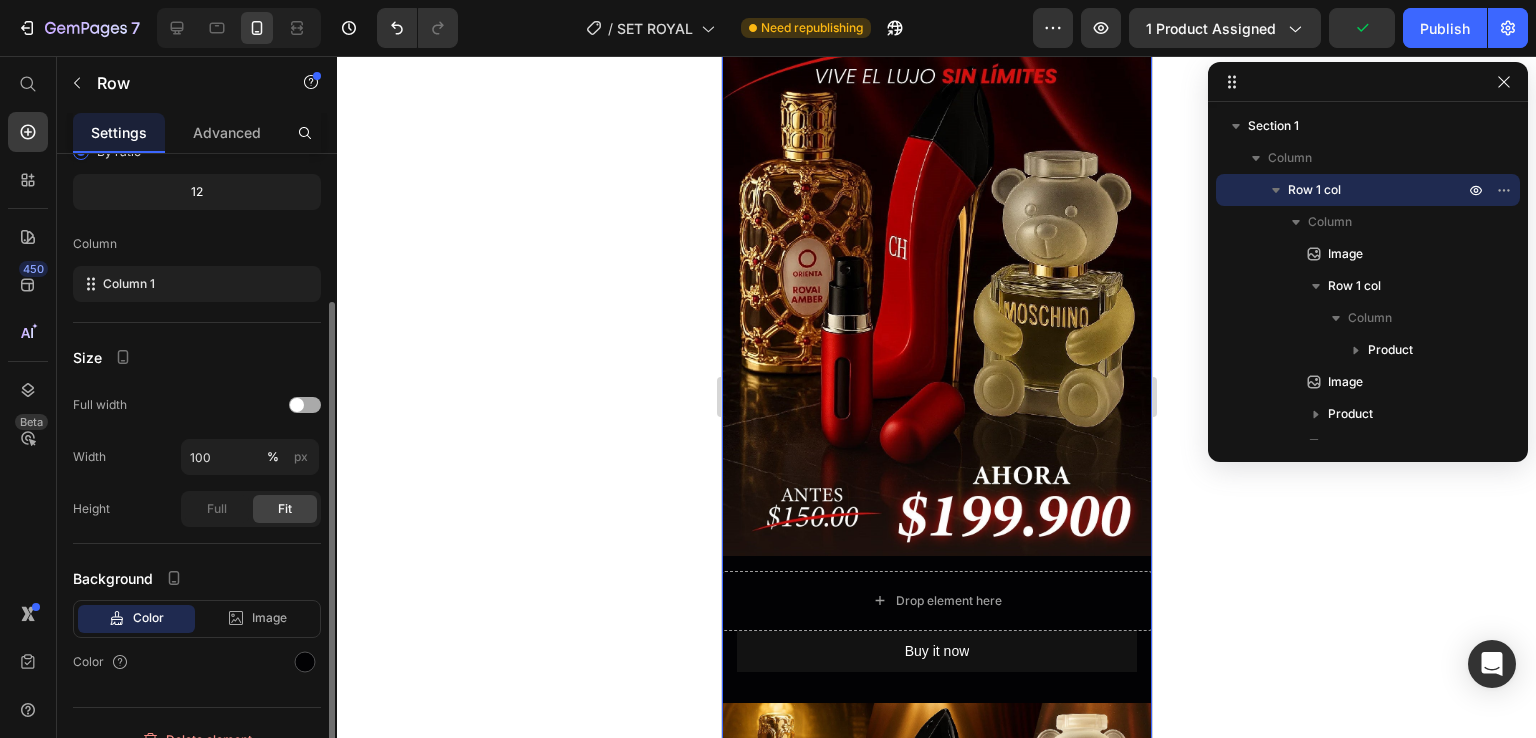 scroll, scrollTop: 225, scrollLeft: 0, axis: vertical 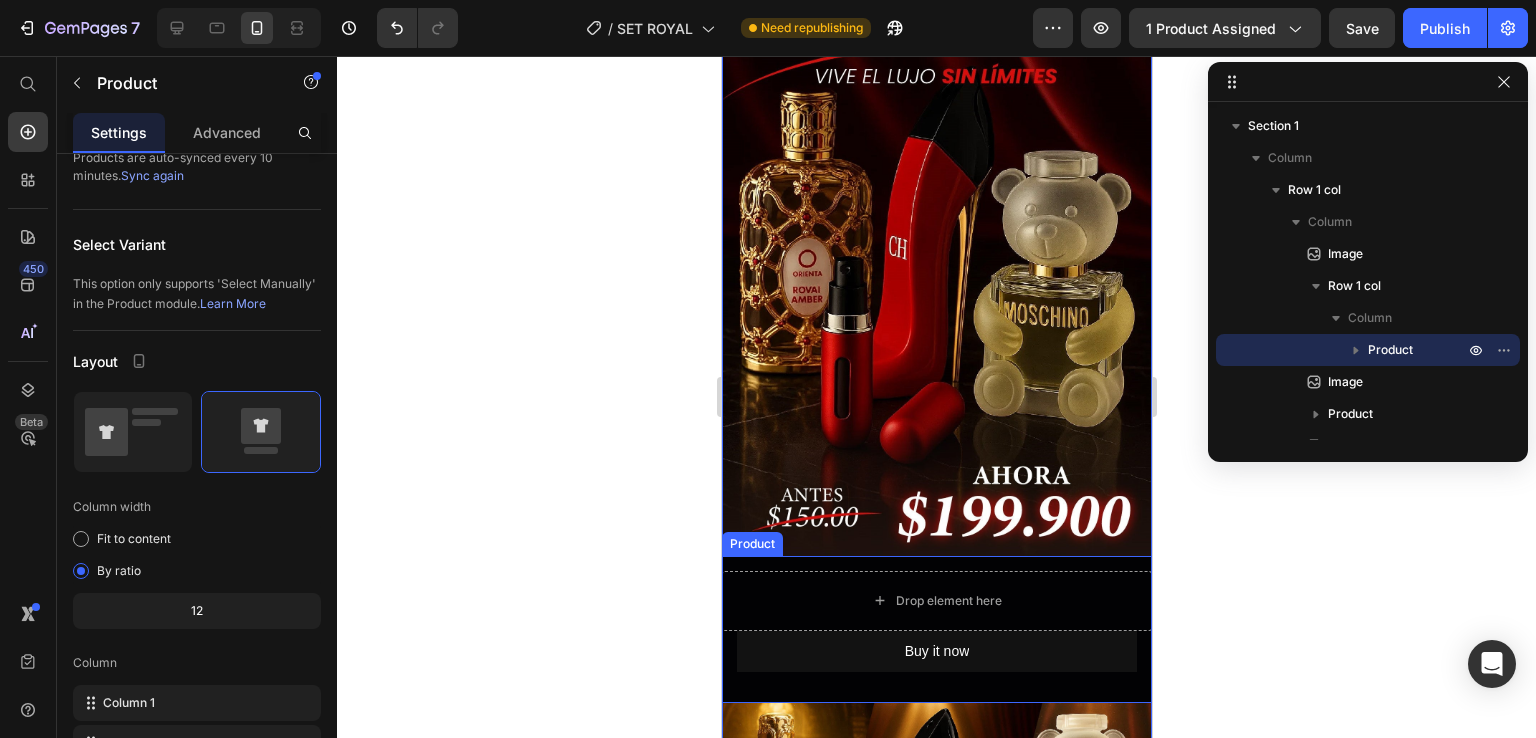 click on "Buy it now Dynamic Checkout" at bounding box center [936, 659] 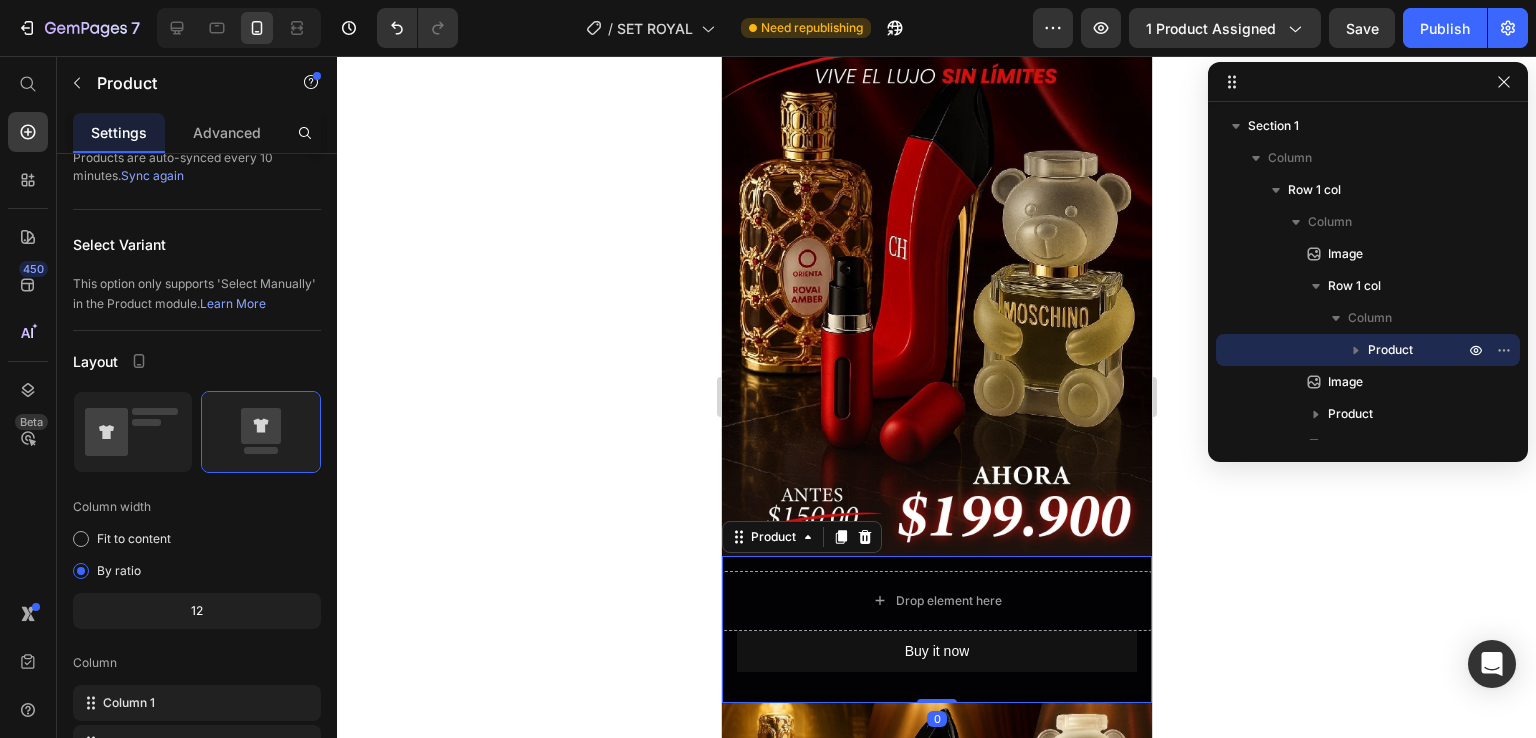 scroll, scrollTop: 0, scrollLeft: 0, axis: both 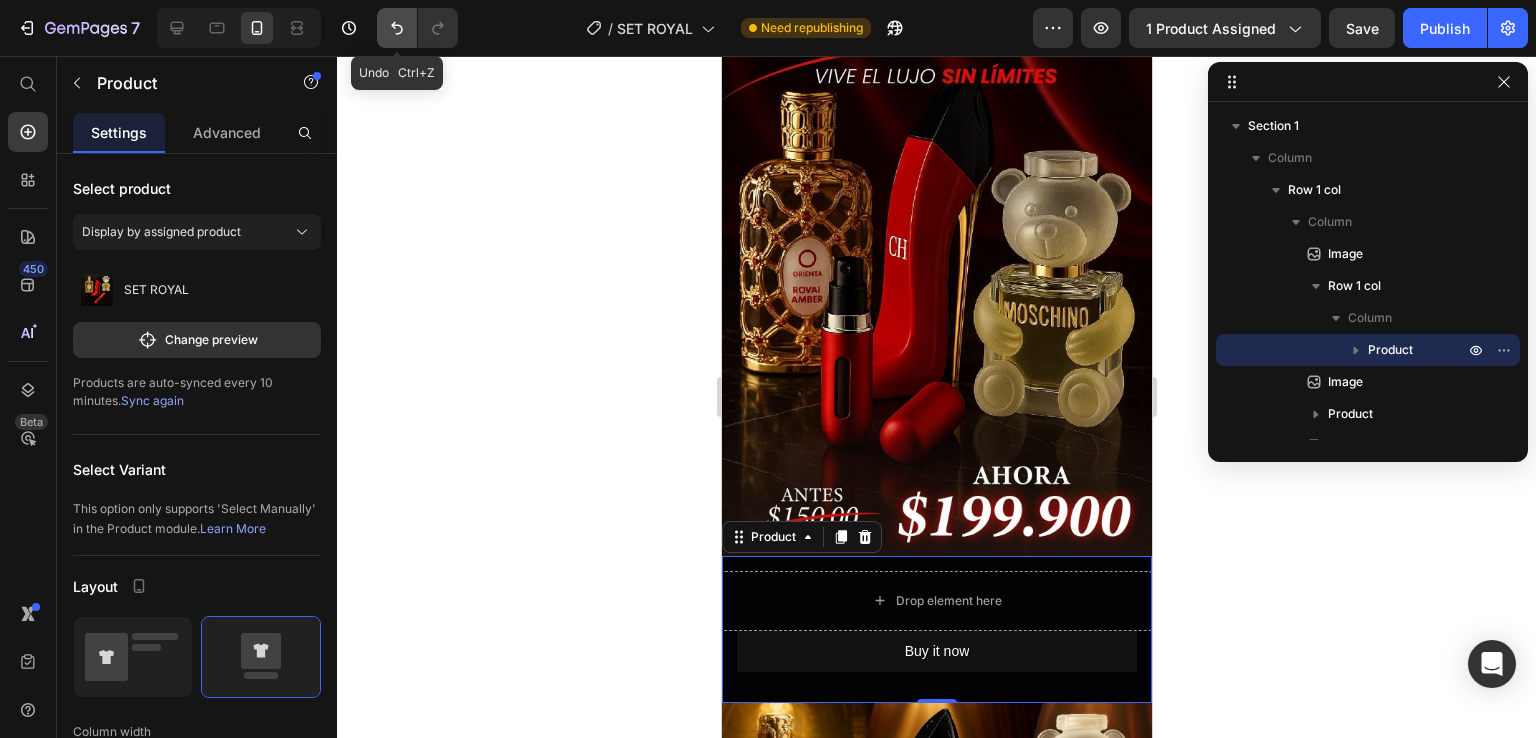 click 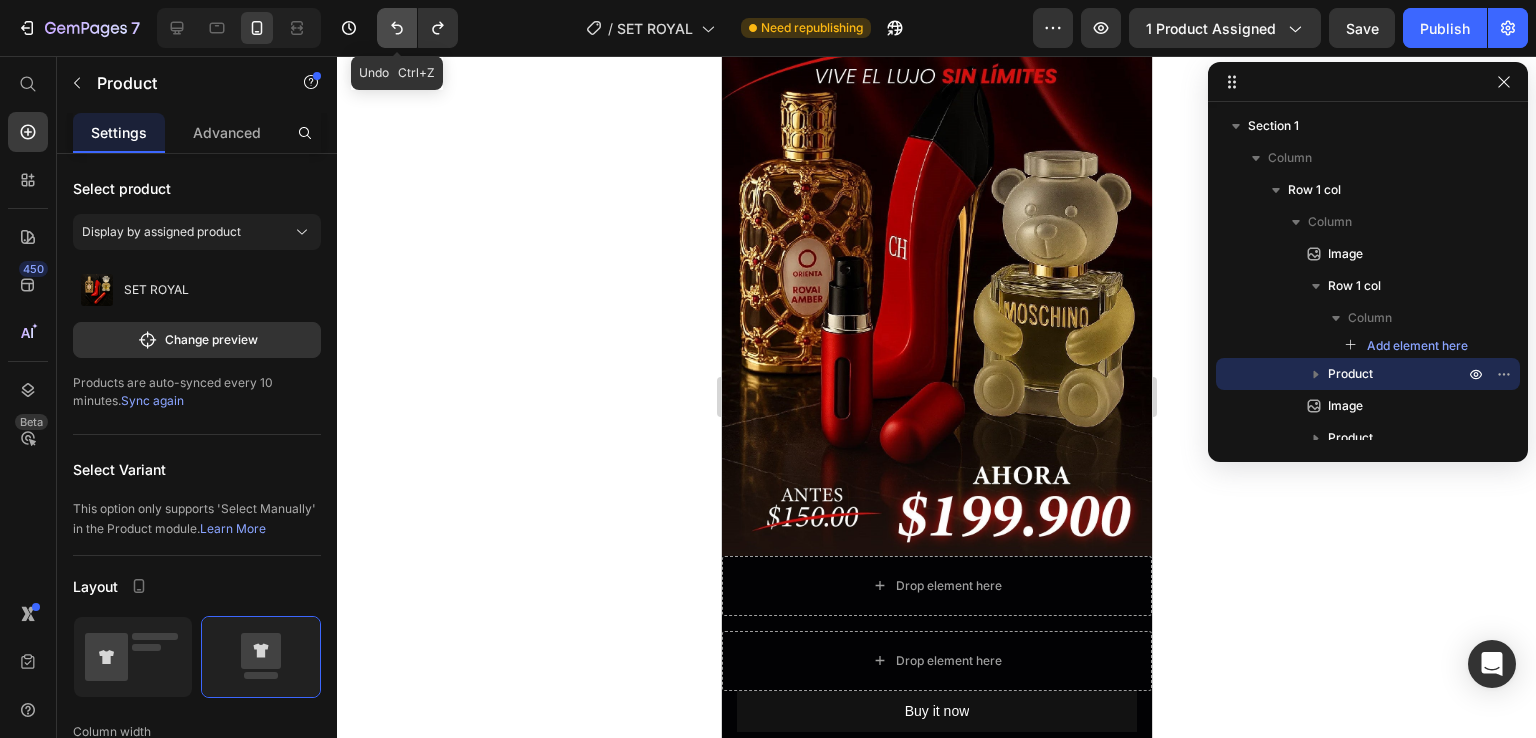 click 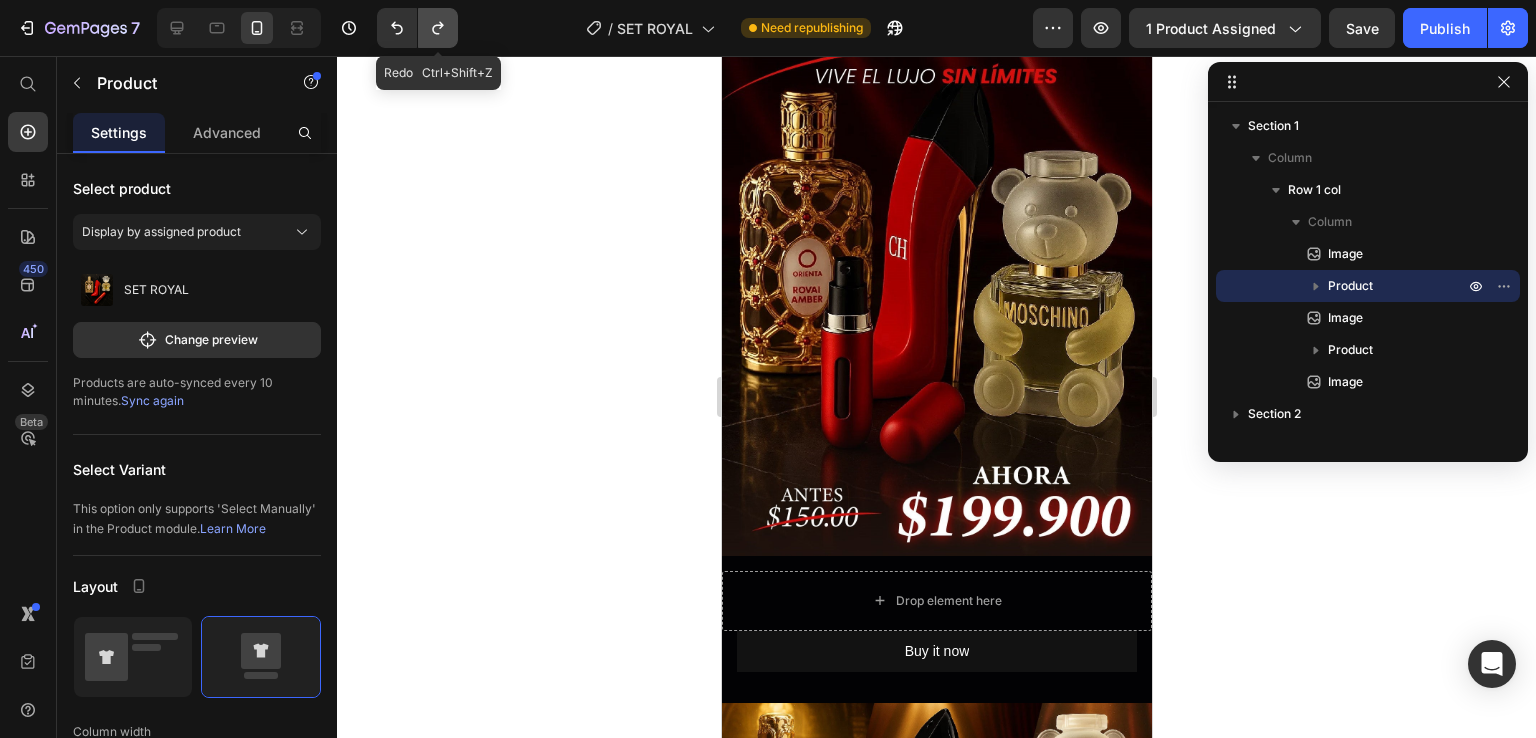 click 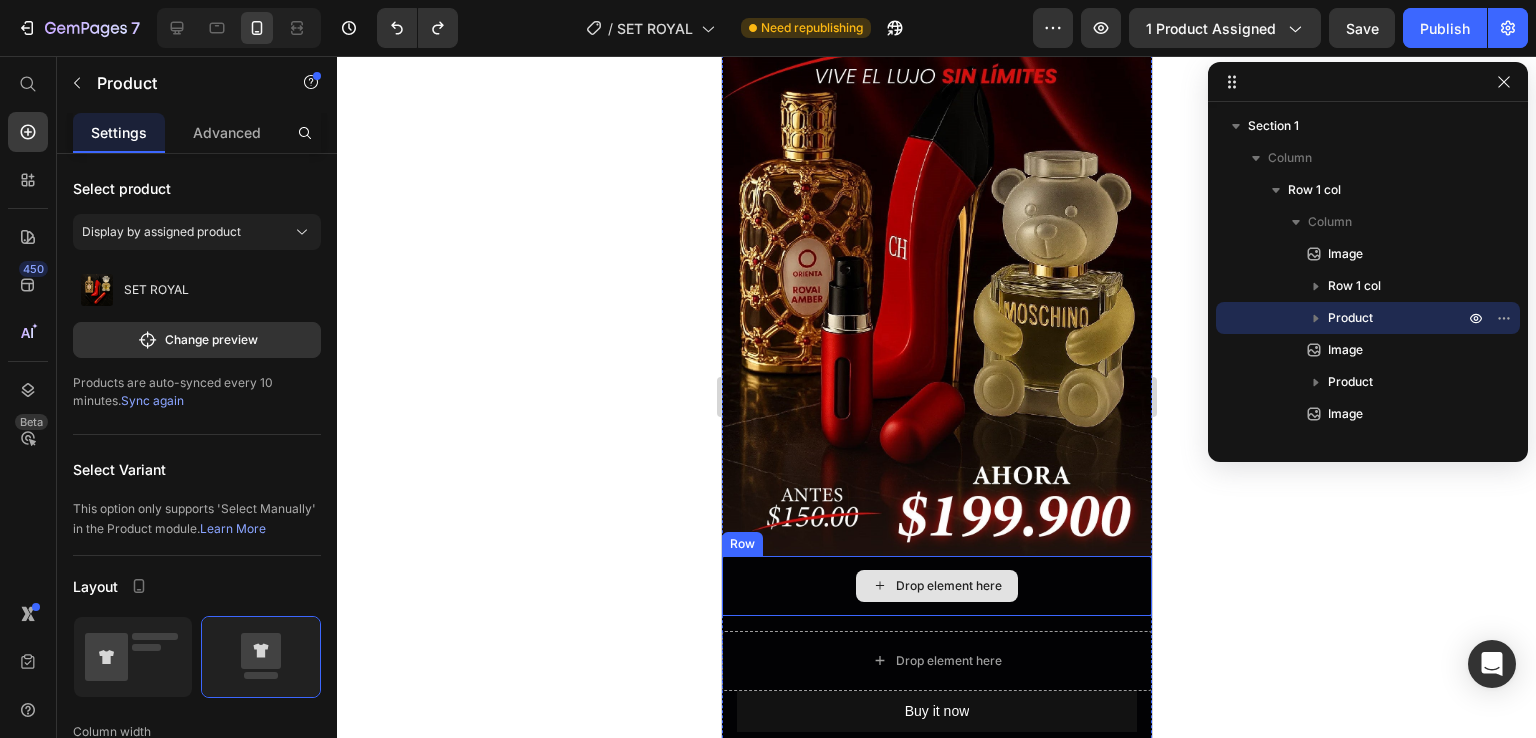 click on "Drop element here" at bounding box center (936, 586) 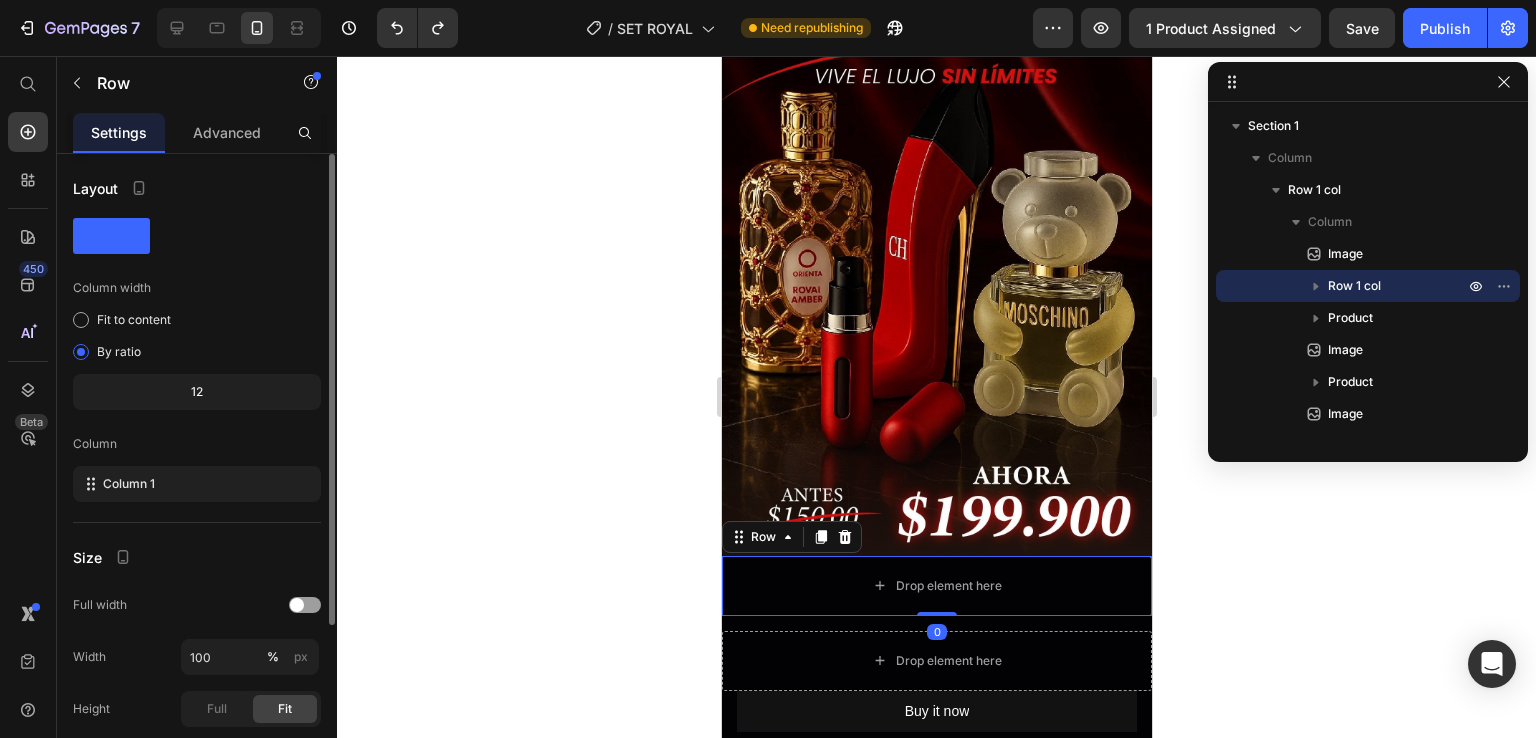 scroll, scrollTop: 225, scrollLeft: 0, axis: vertical 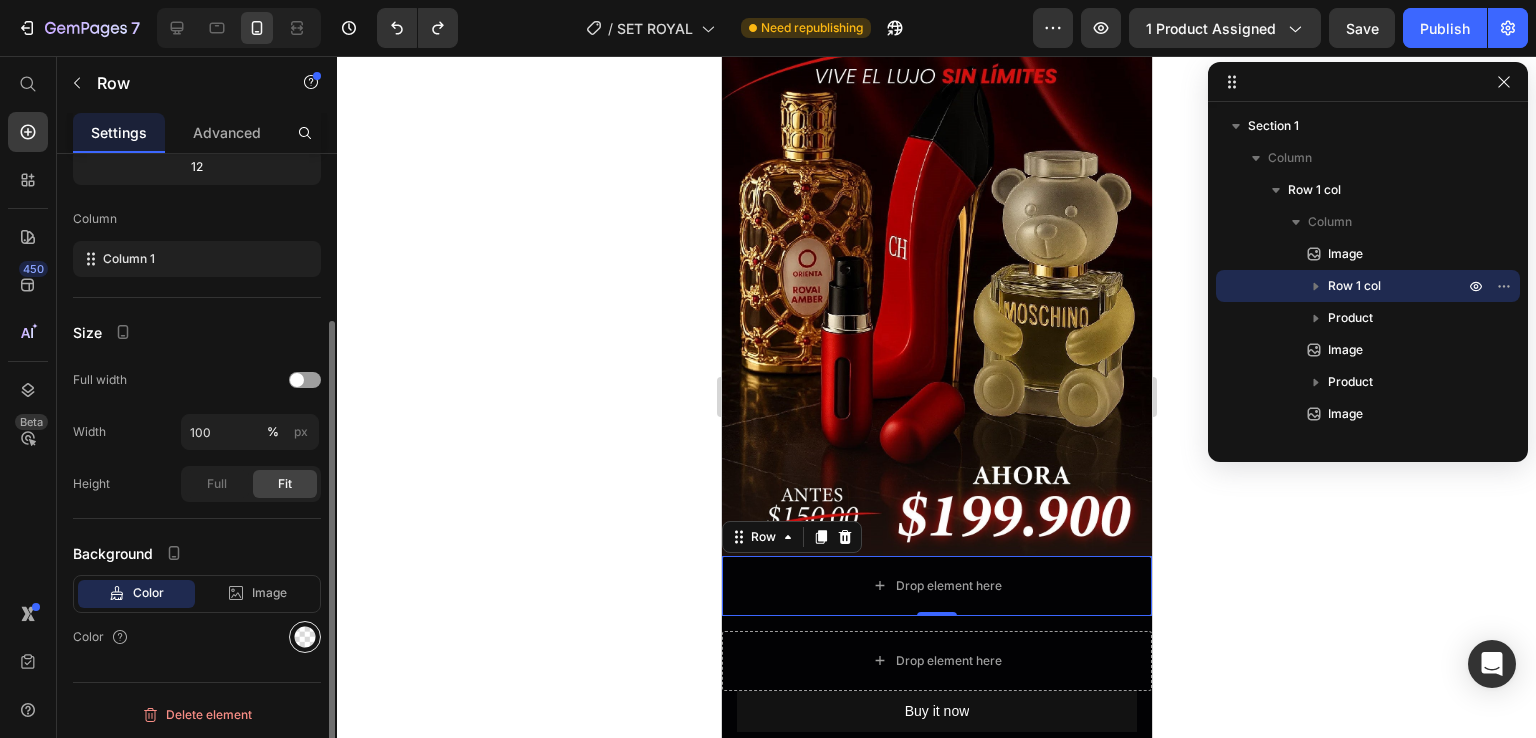 click at bounding box center (305, 637) 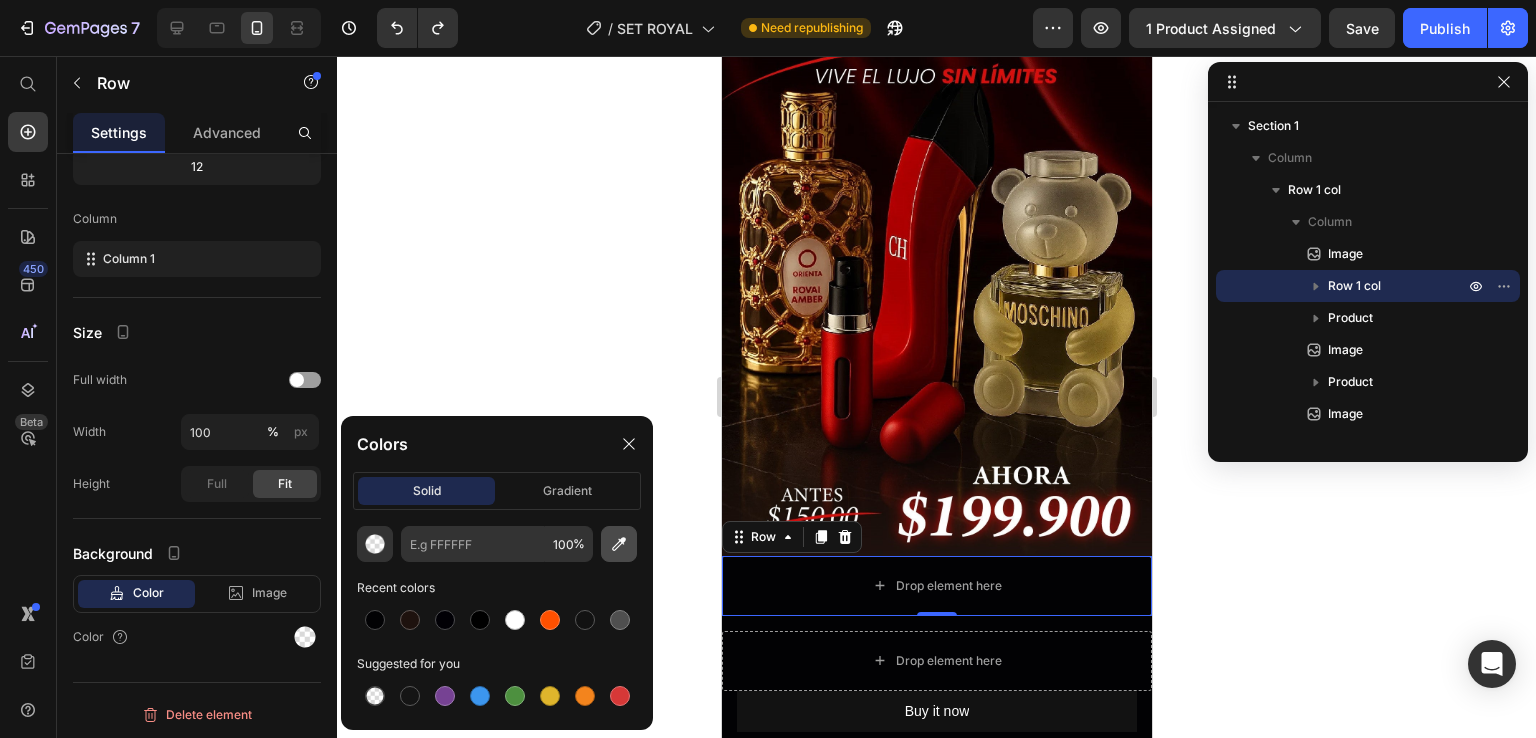 click 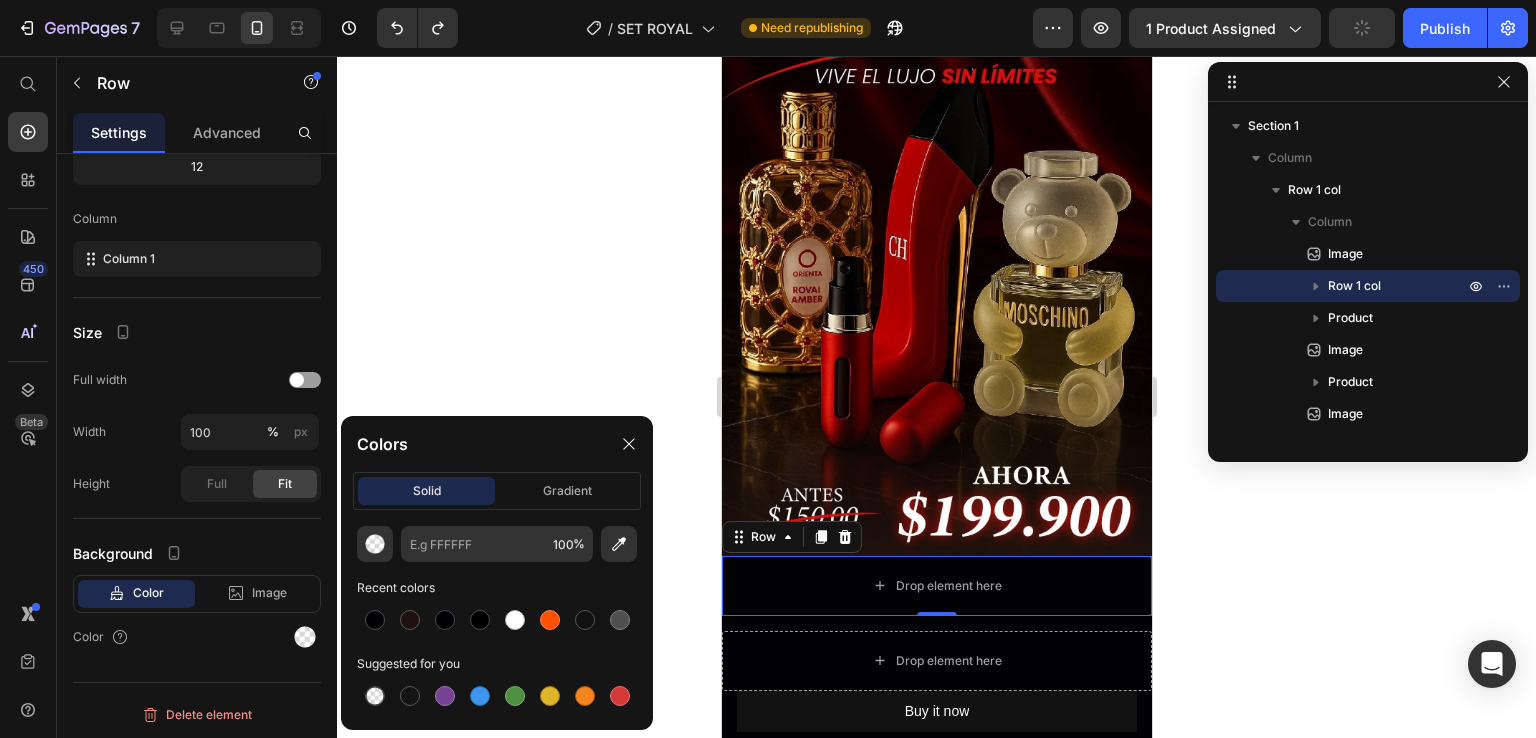 type on "[POSTAL CODE]" 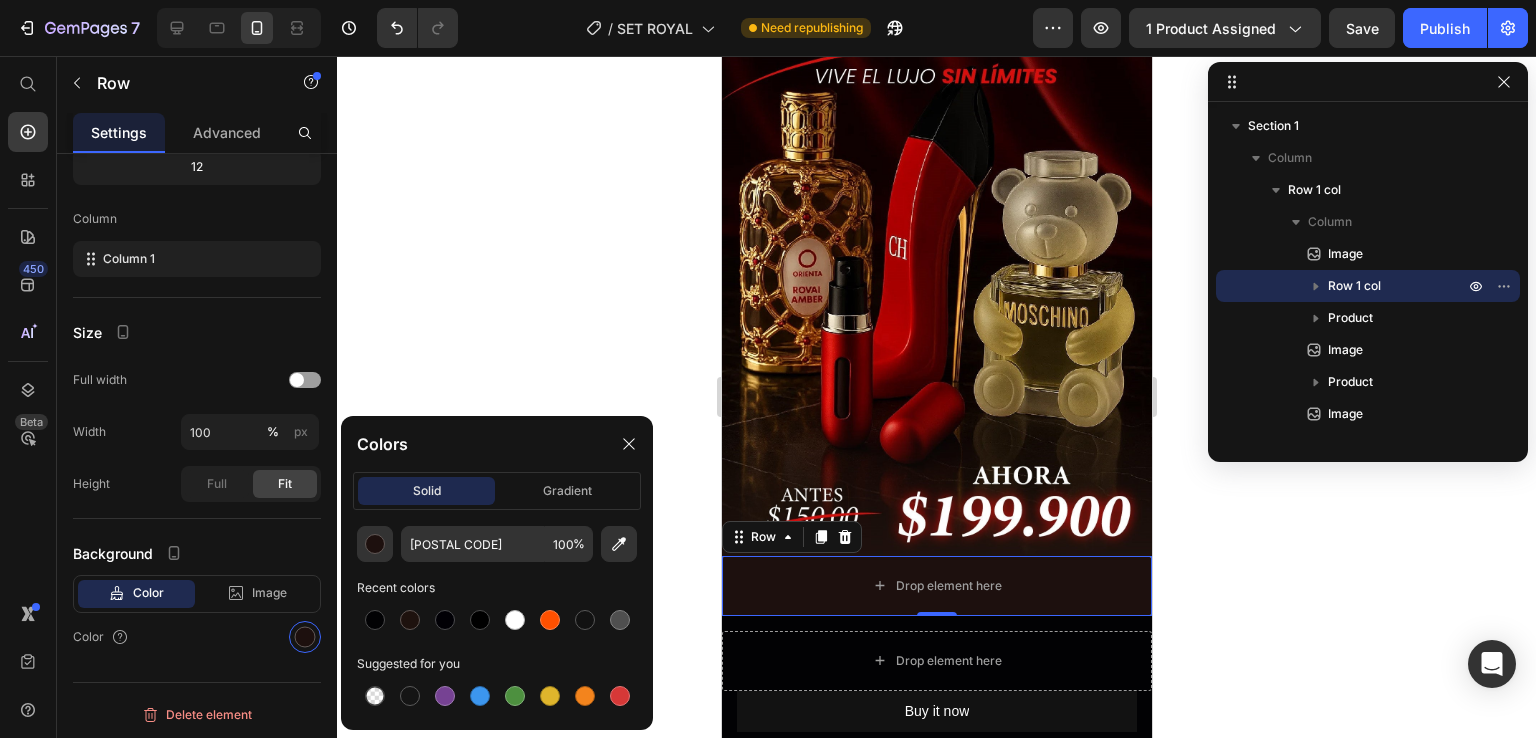 click 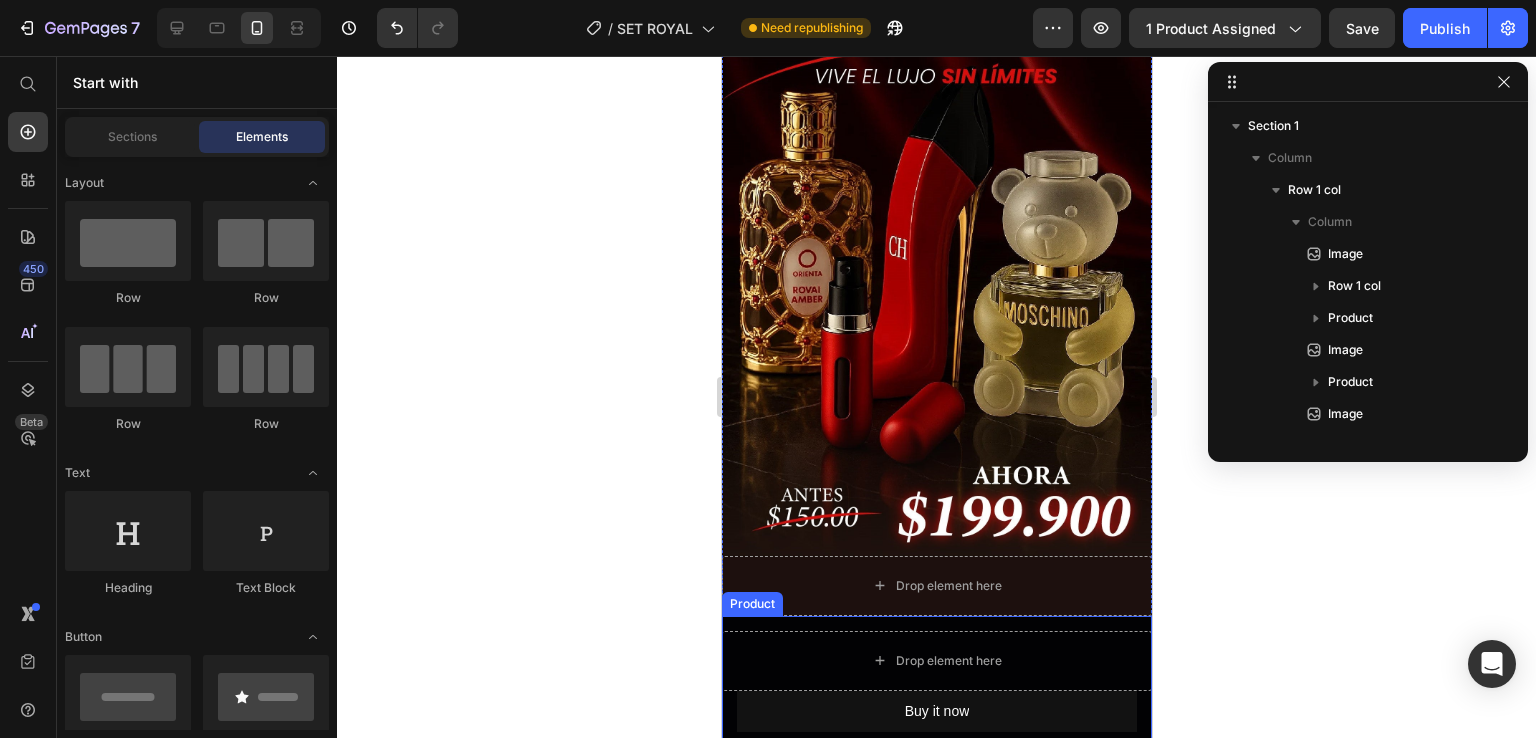 click on "Drop element here Buy it now Dynamic Checkout Product" at bounding box center (936, 689) 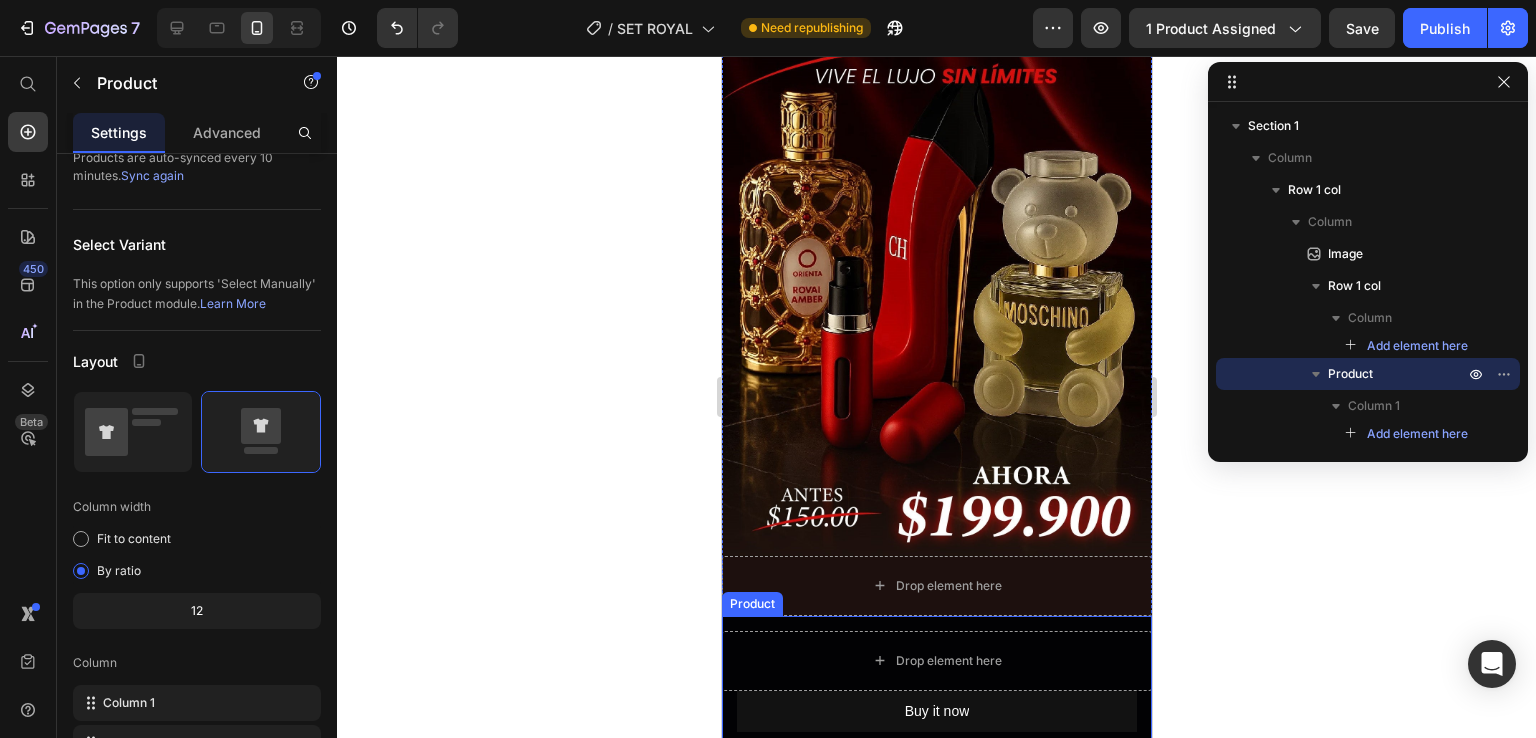 scroll, scrollTop: 0, scrollLeft: 0, axis: both 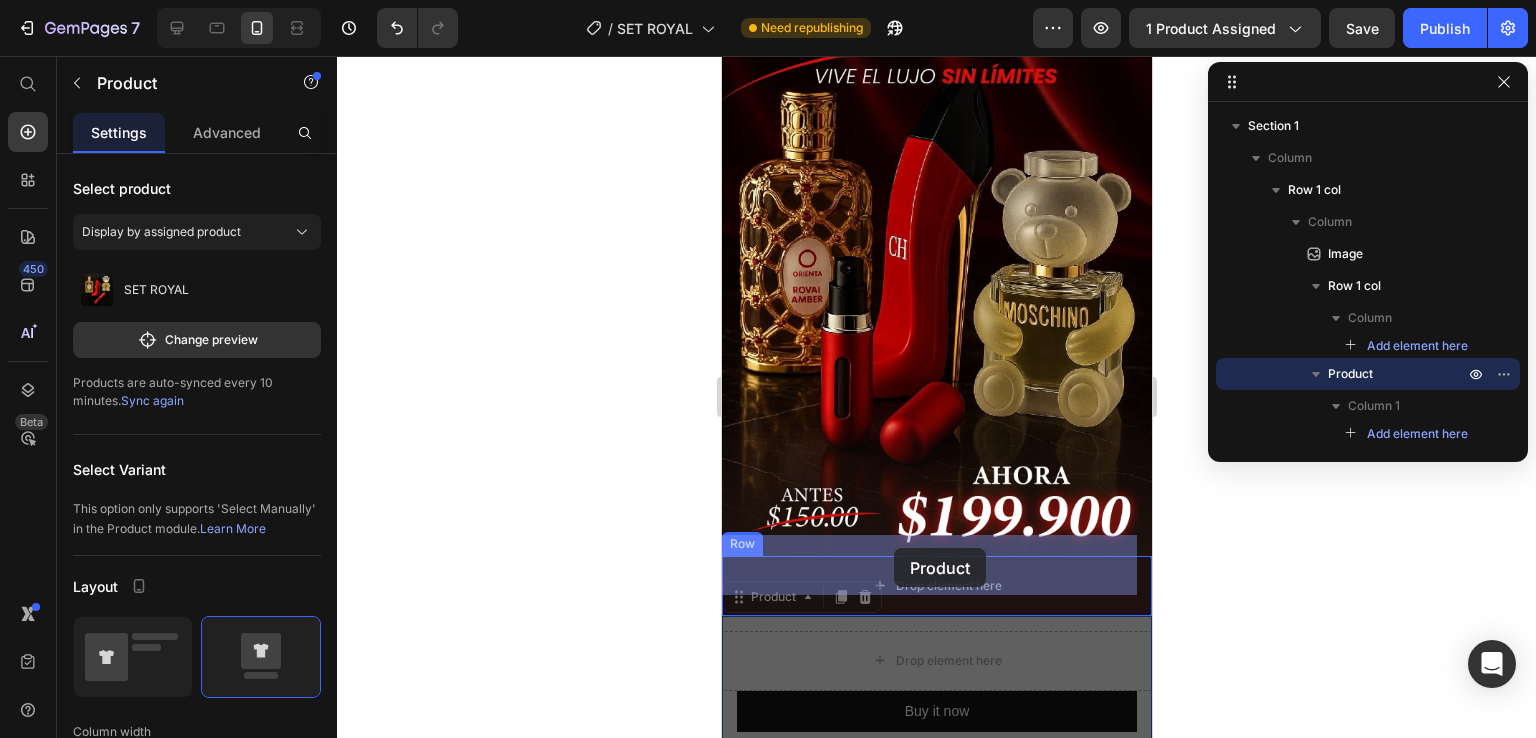 drag, startPoint x: 745, startPoint y: 585, endPoint x: 893, endPoint y: 548, distance: 152.5549 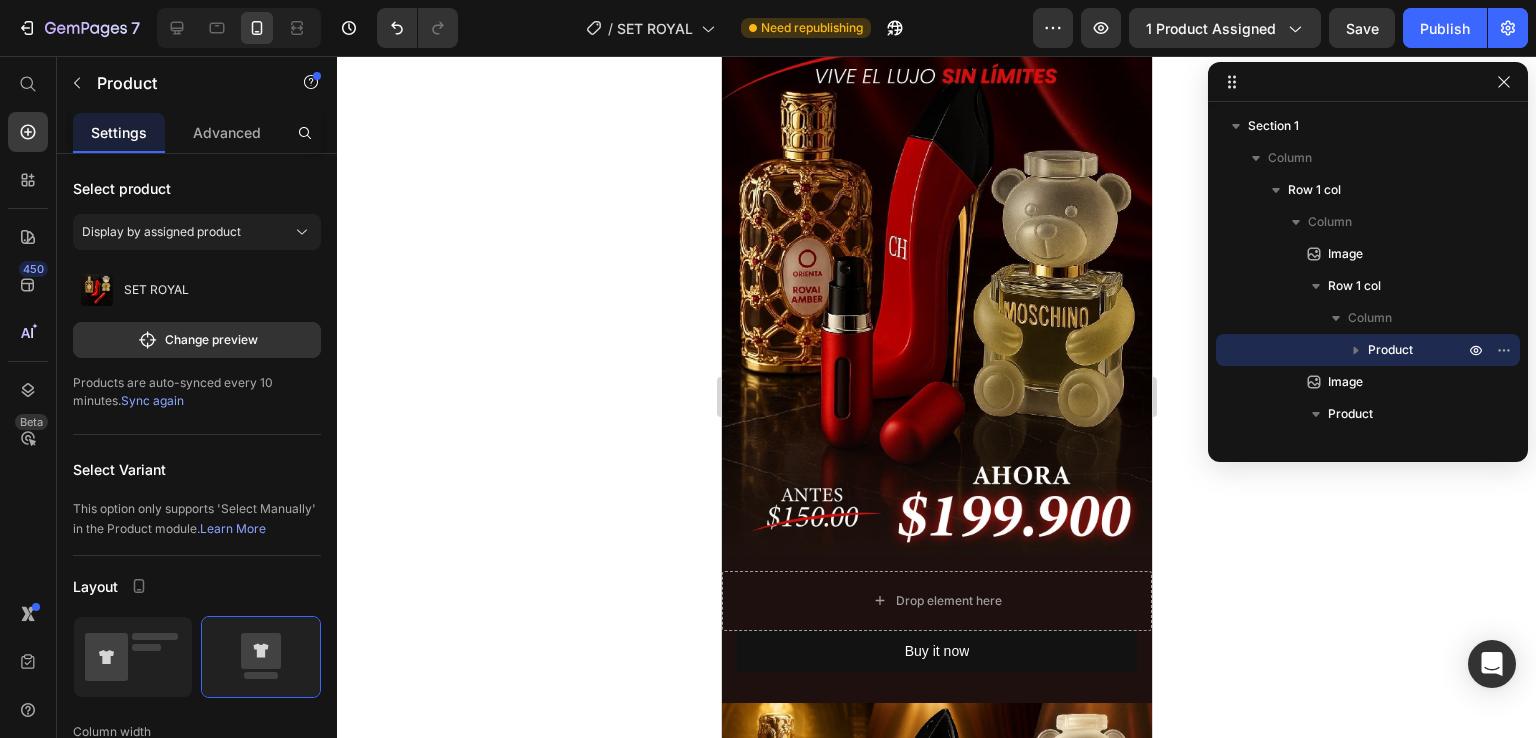 click 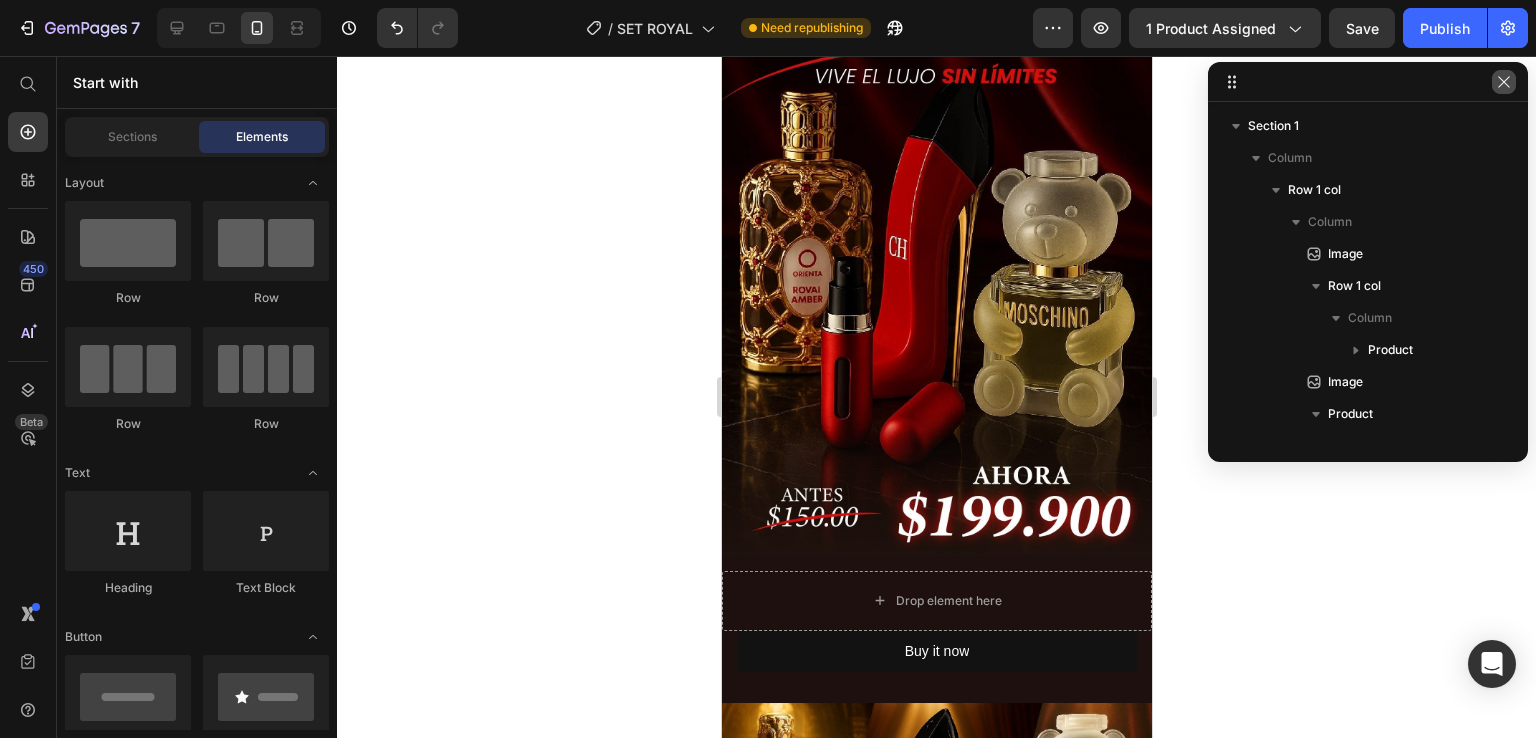 click 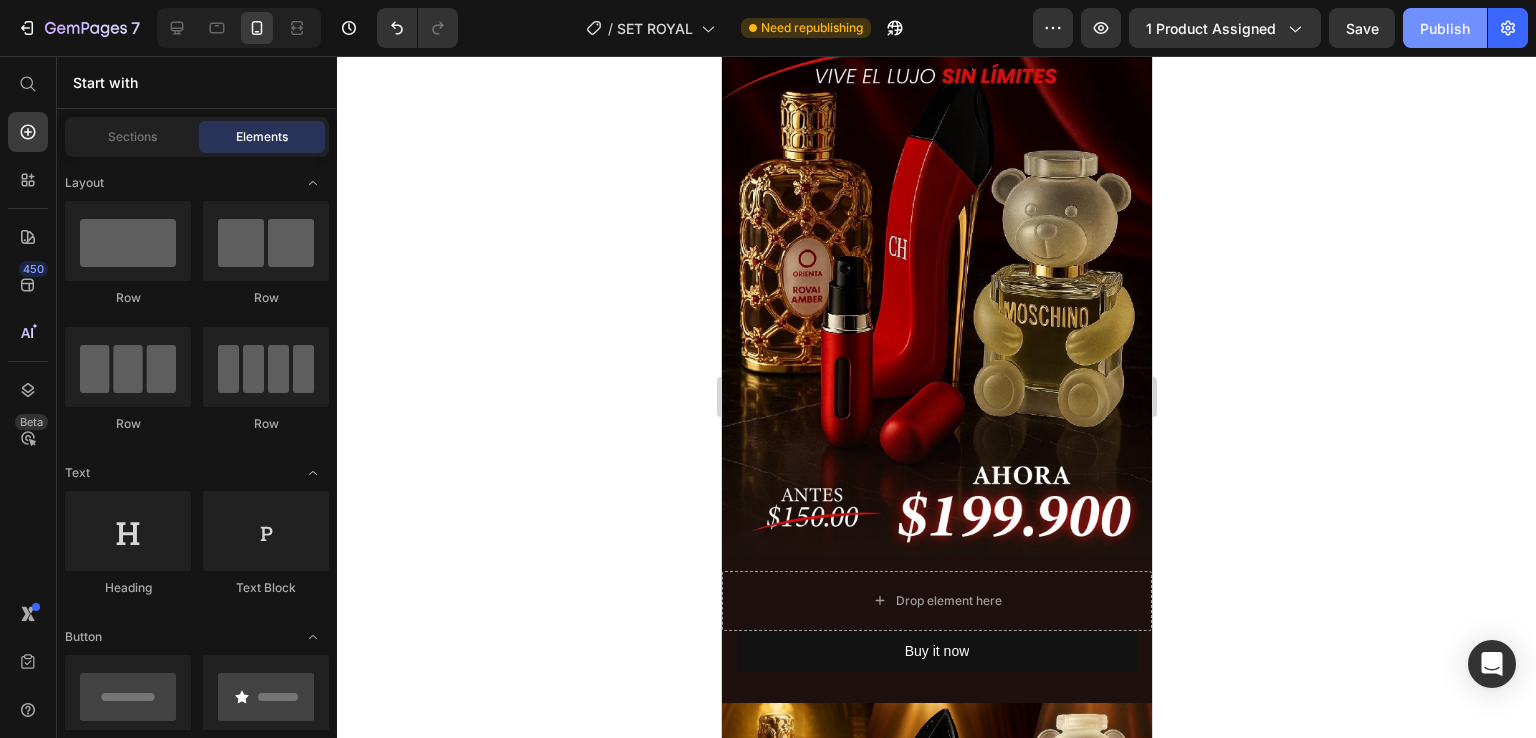 click on "Publish" at bounding box center [1445, 28] 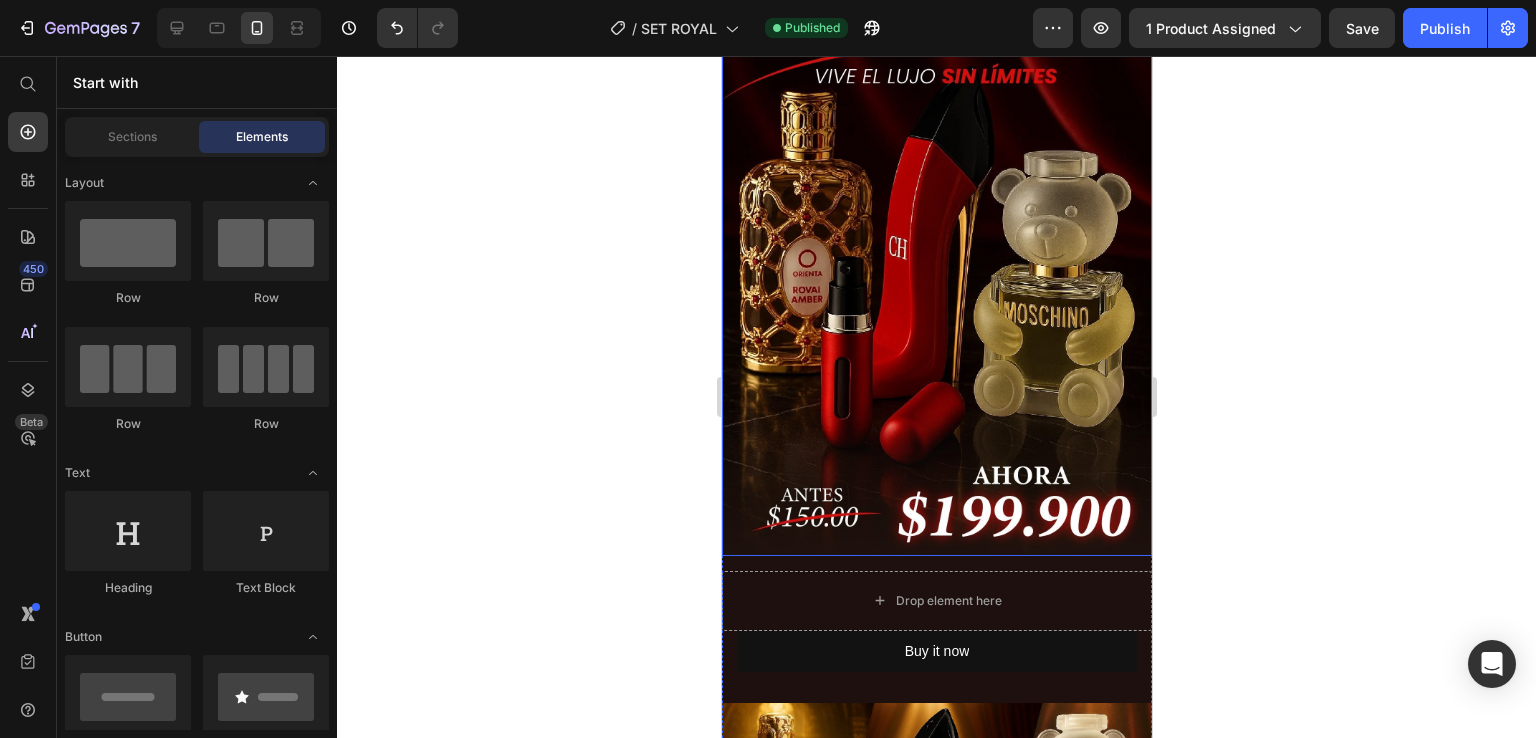 click at bounding box center [936, 250] 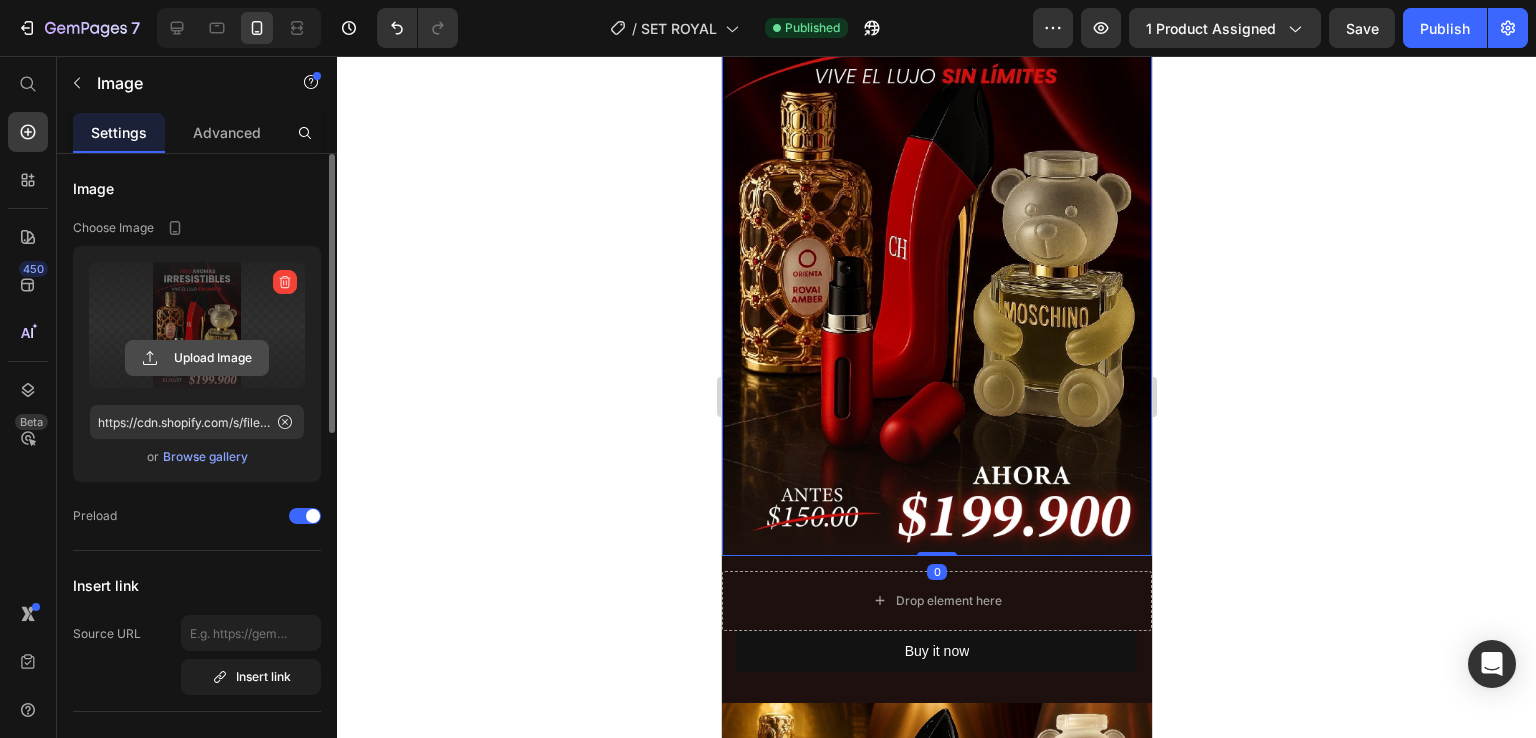 click 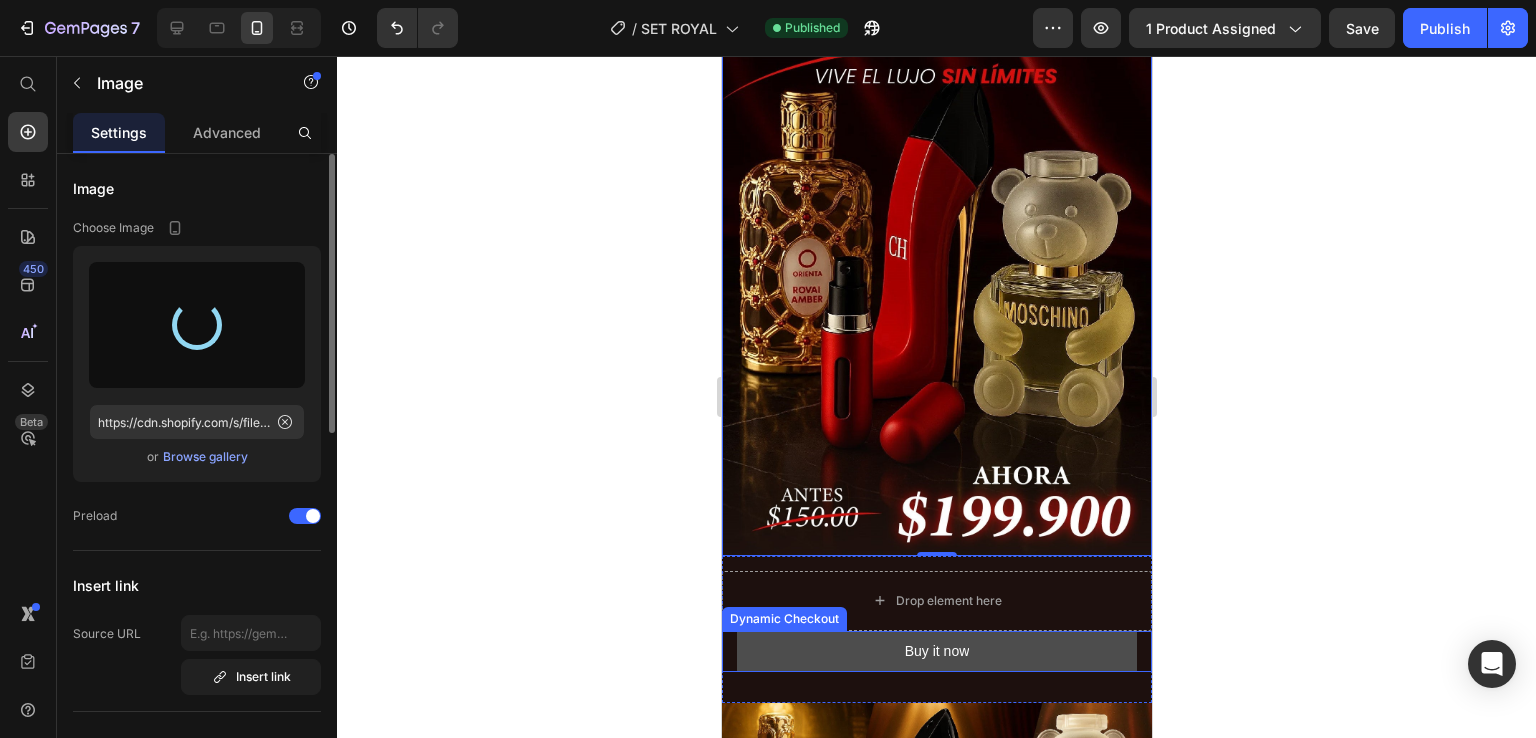 type on "https://cdn.shopify.com/s/files/1/0602/2981/2301/files/gempages_527017610294854678-895fca07-b3a7-468d-aaff-56336e3dffd5.jpg" 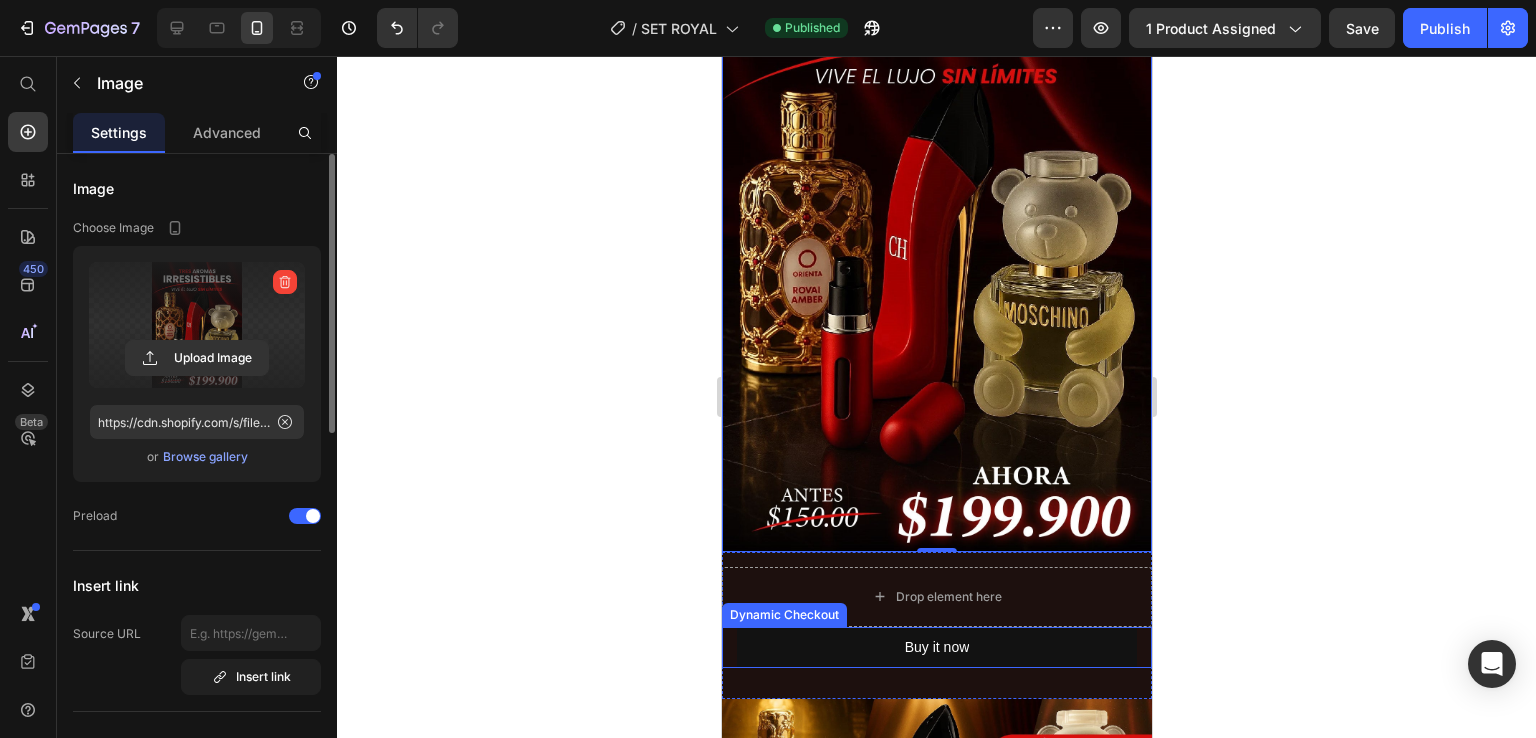 click on "Buy it now Dynamic Checkout" at bounding box center (936, 647) 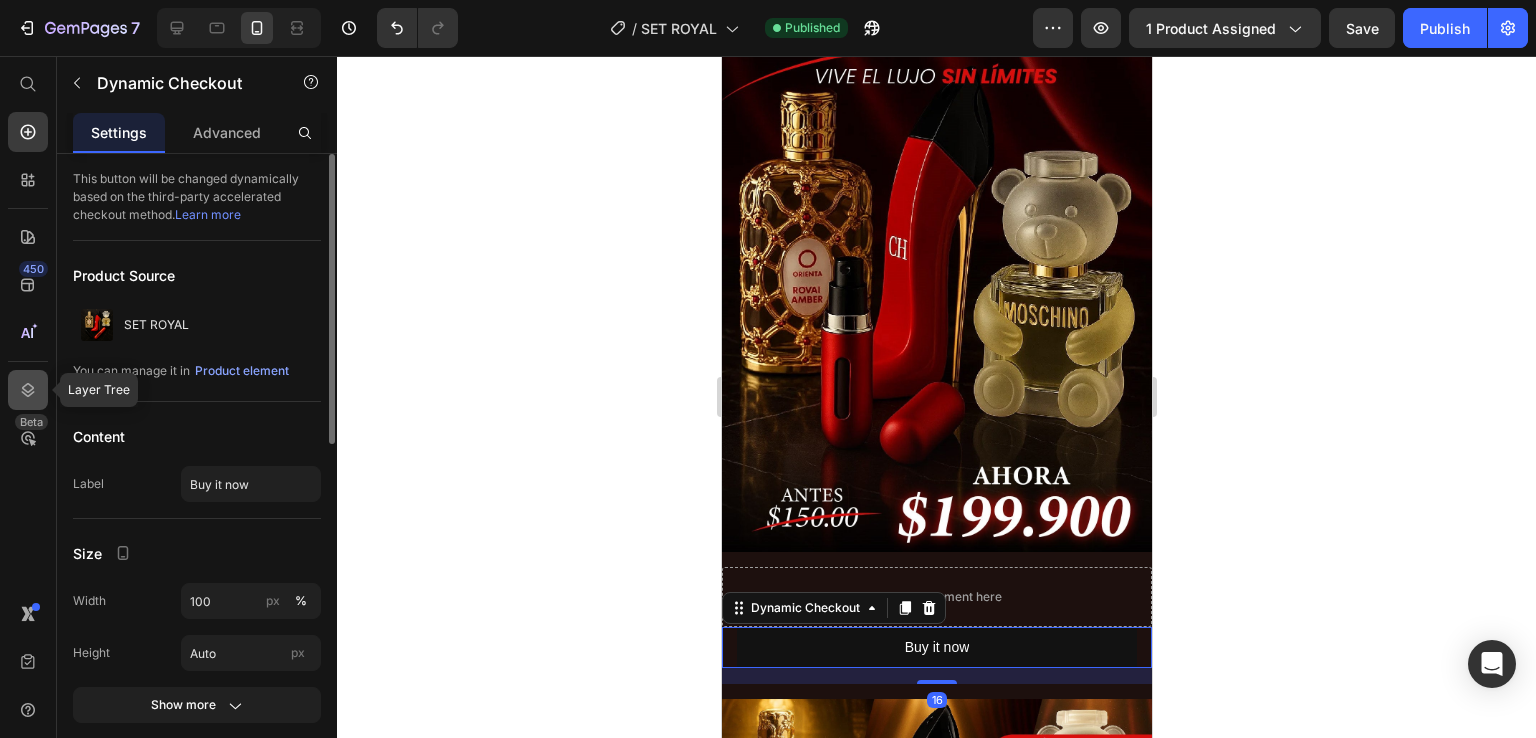 click 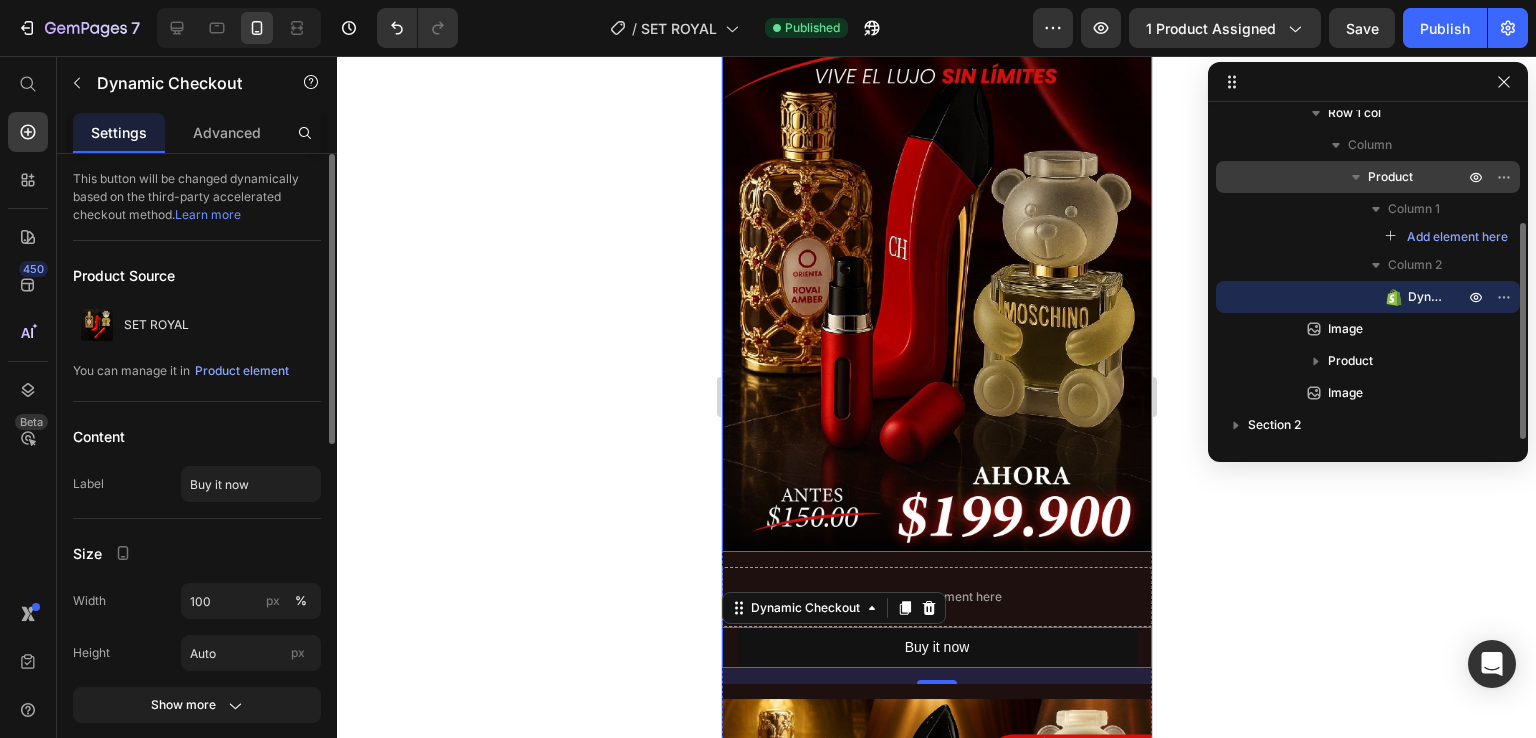 scroll, scrollTop: 0, scrollLeft: 0, axis: both 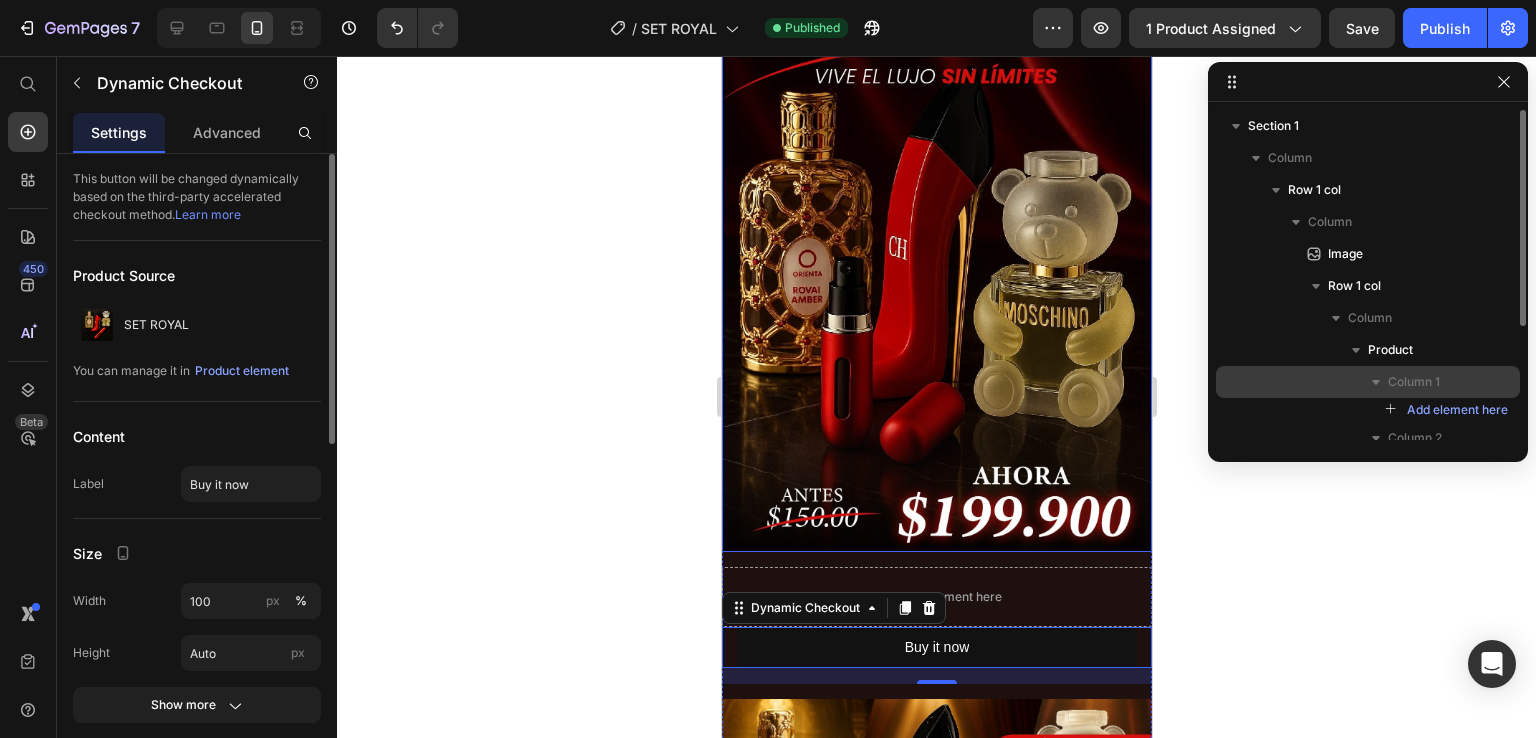click on "Column 1" at bounding box center (1428, 382) 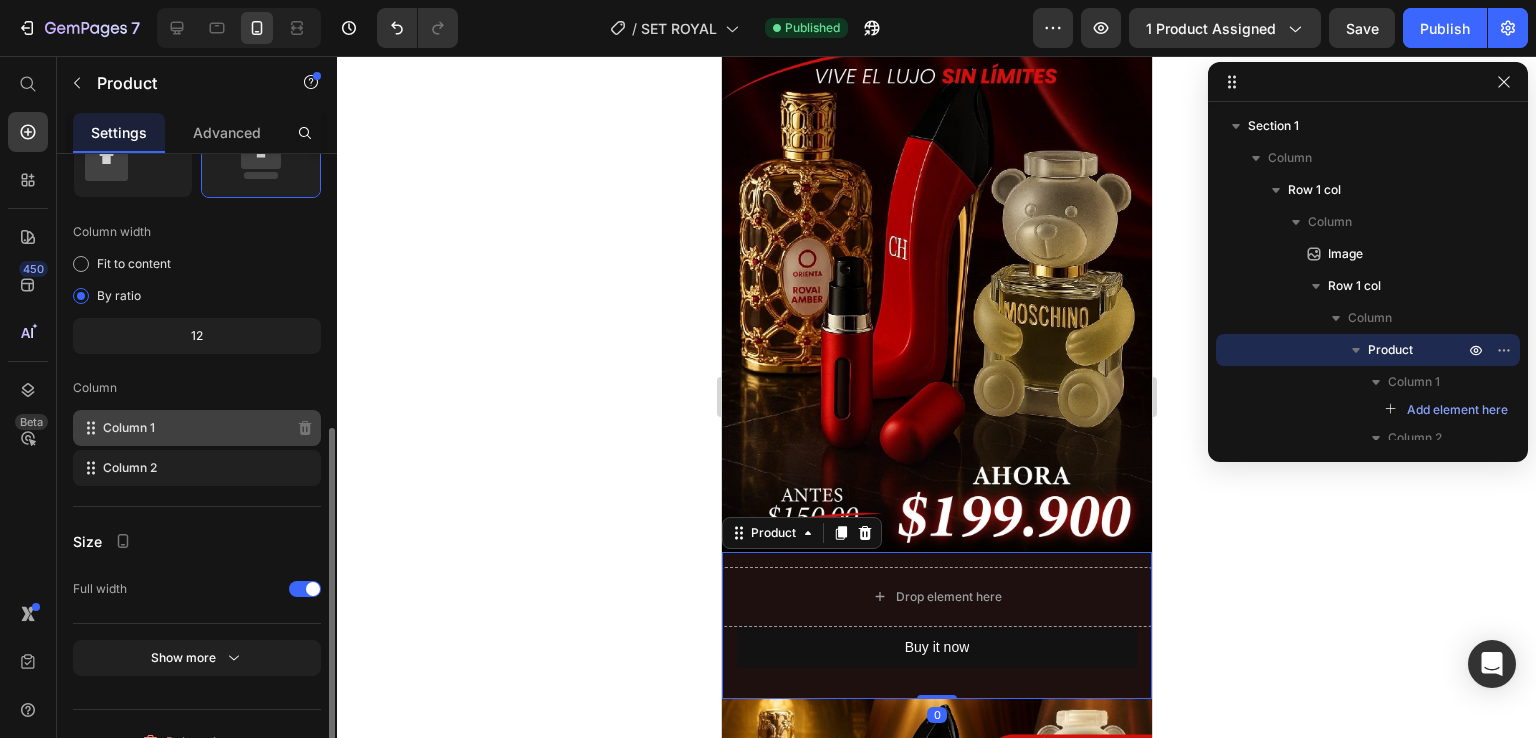 scroll, scrollTop: 528, scrollLeft: 0, axis: vertical 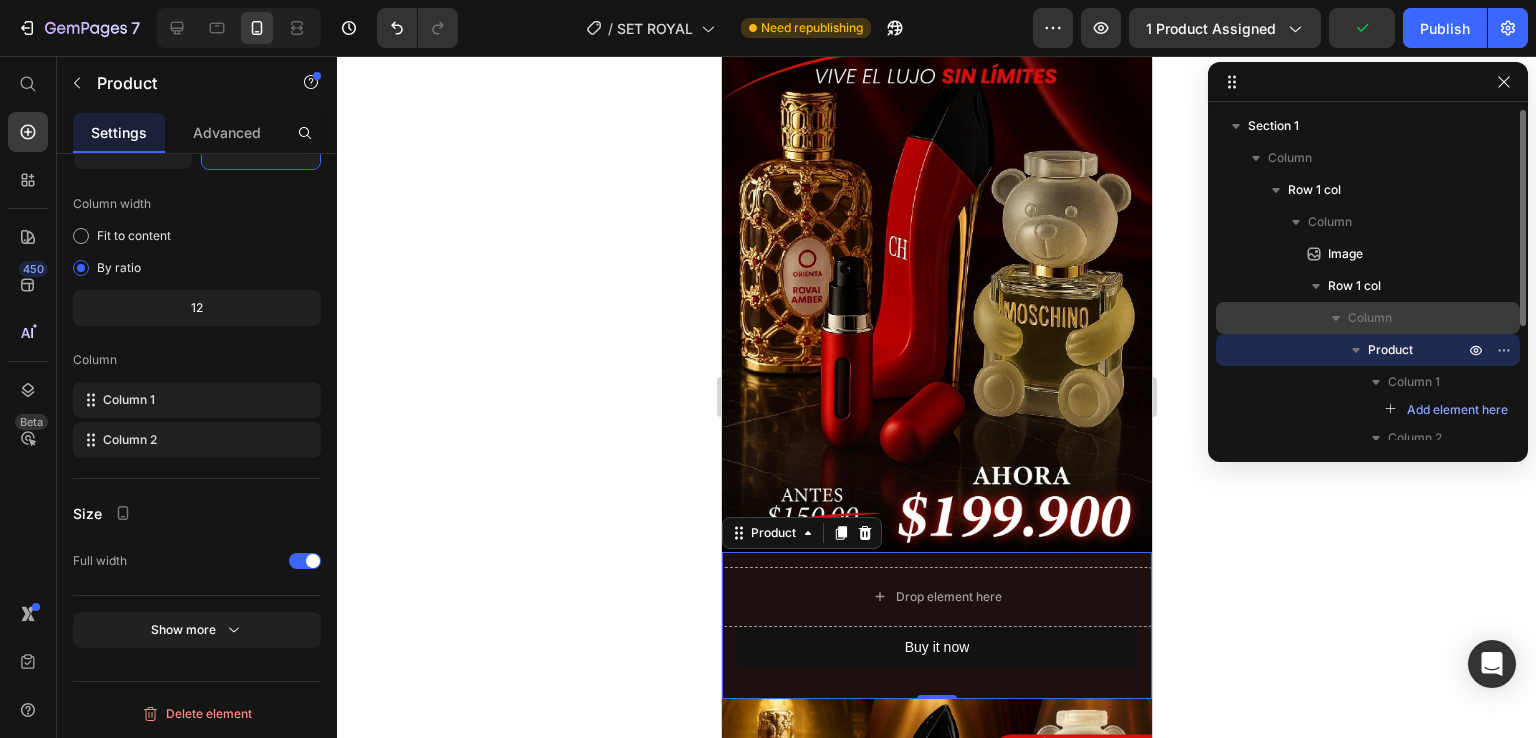 click on "Column" at bounding box center (1408, 318) 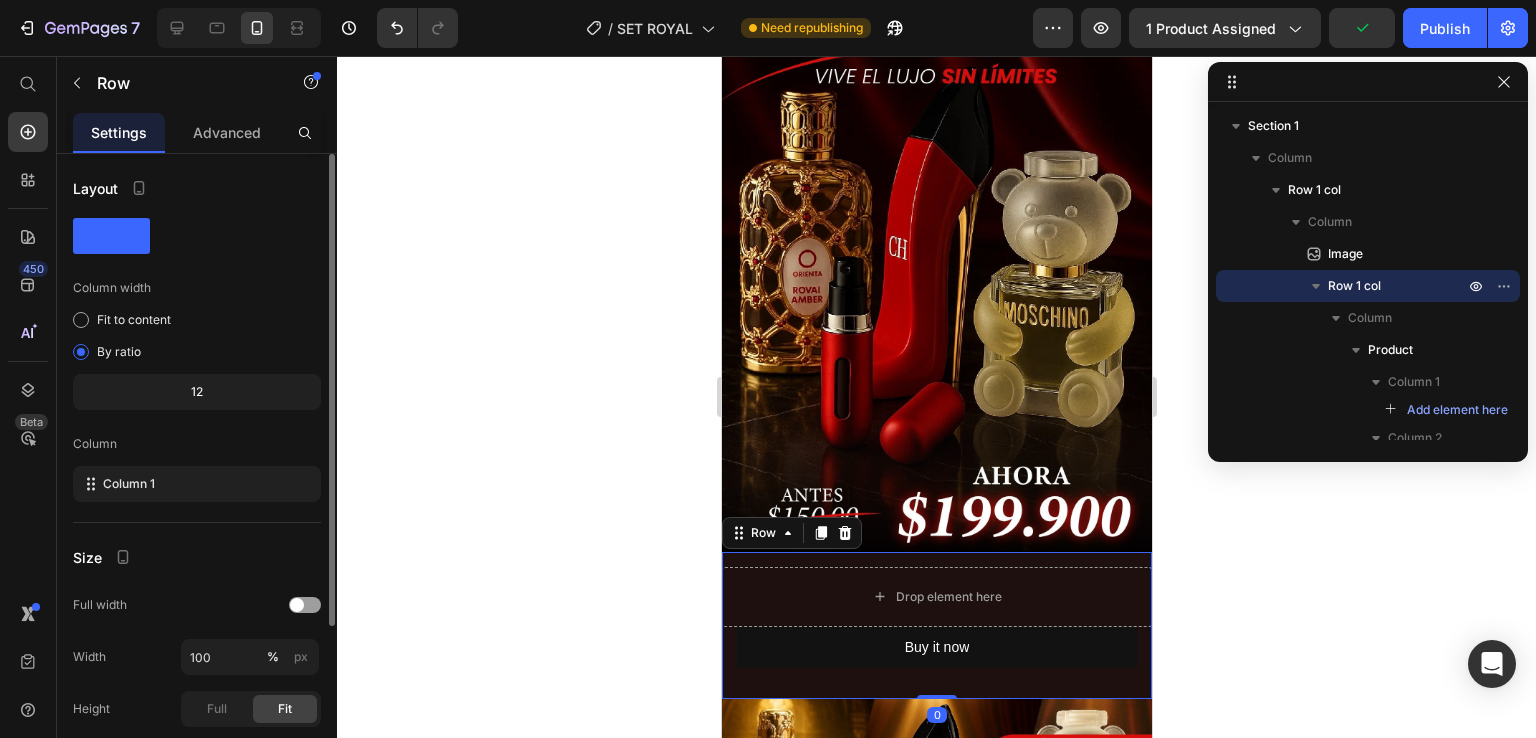 scroll, scrollTop: 225, scrollLeft: 0, axis: vertical 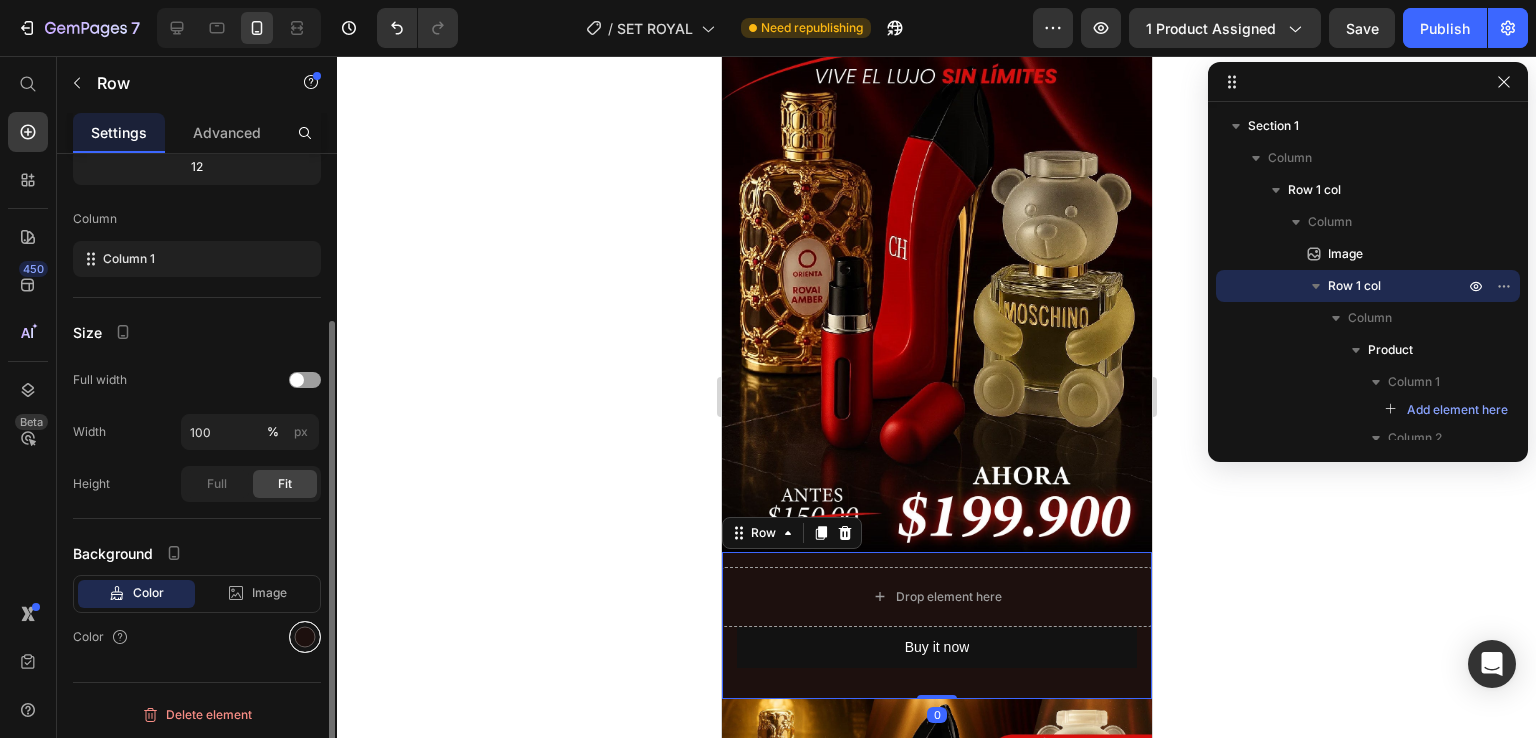 click at bounding box center (305, 637) 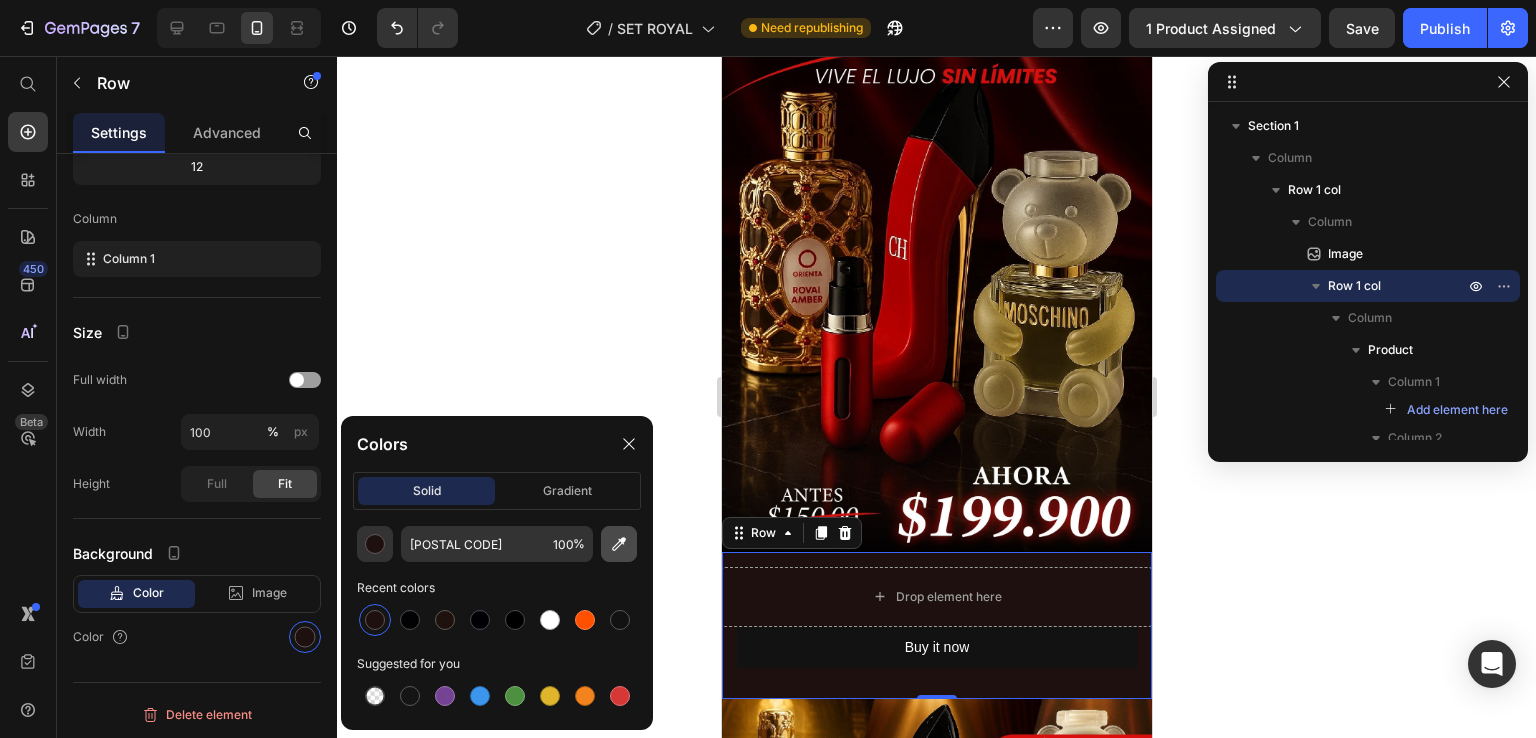 click 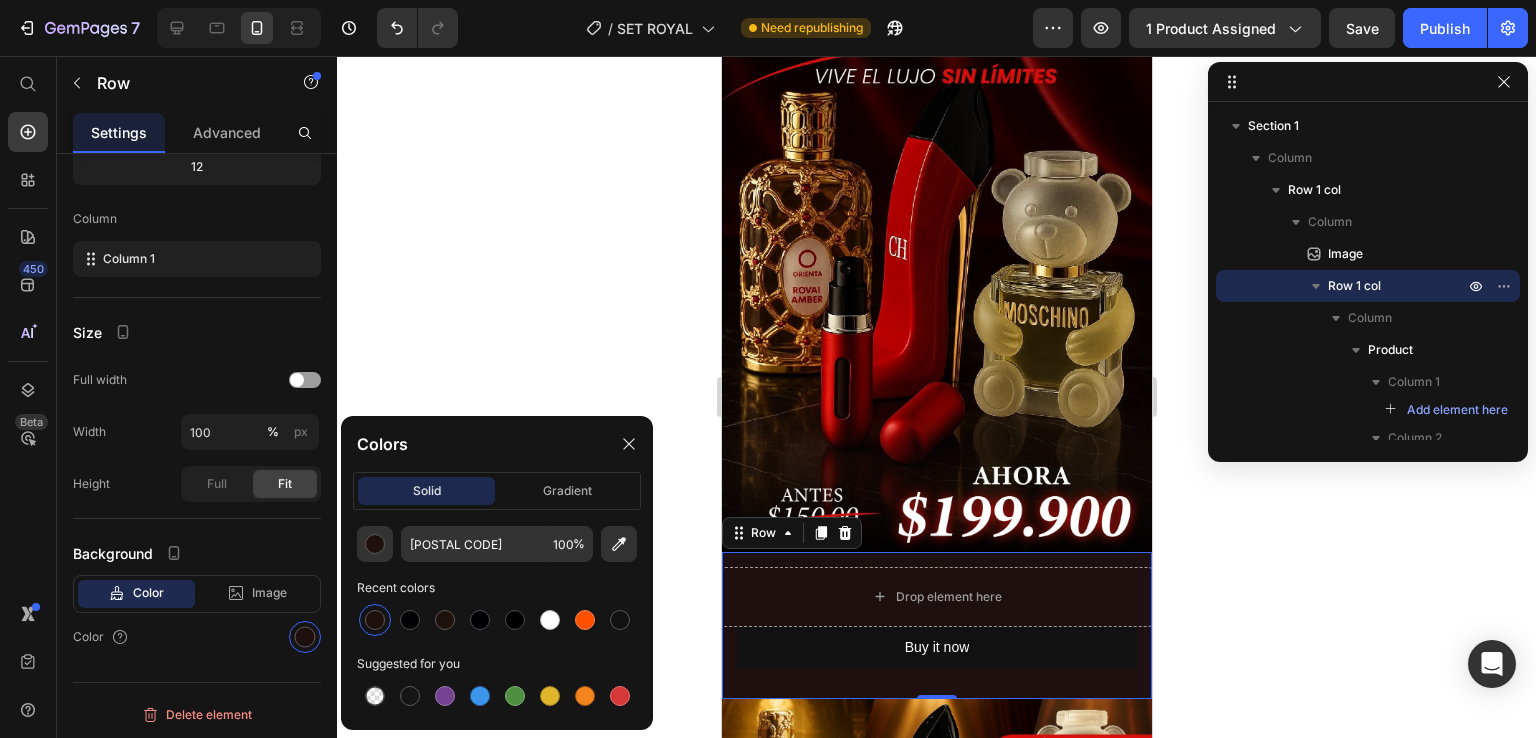 type on "070303" 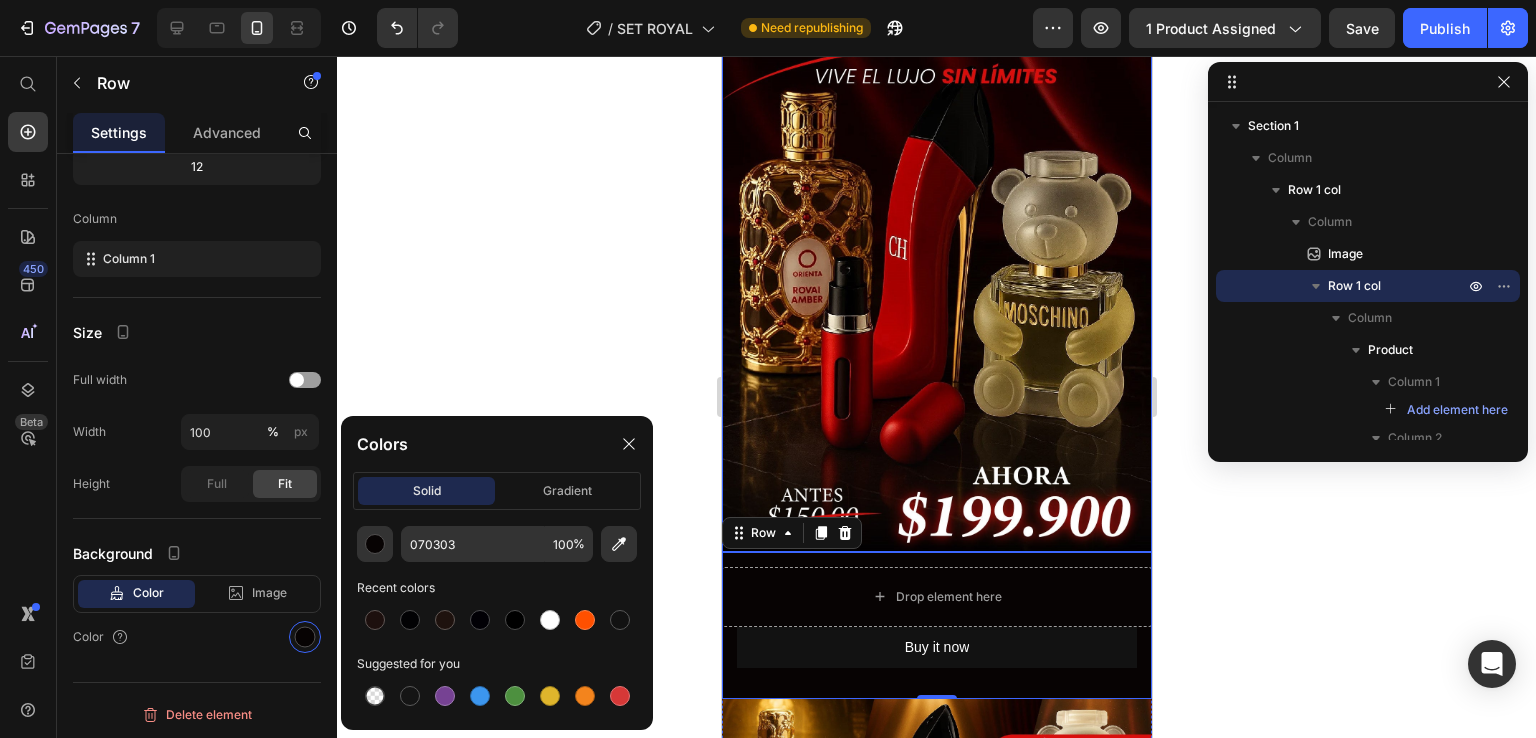 click 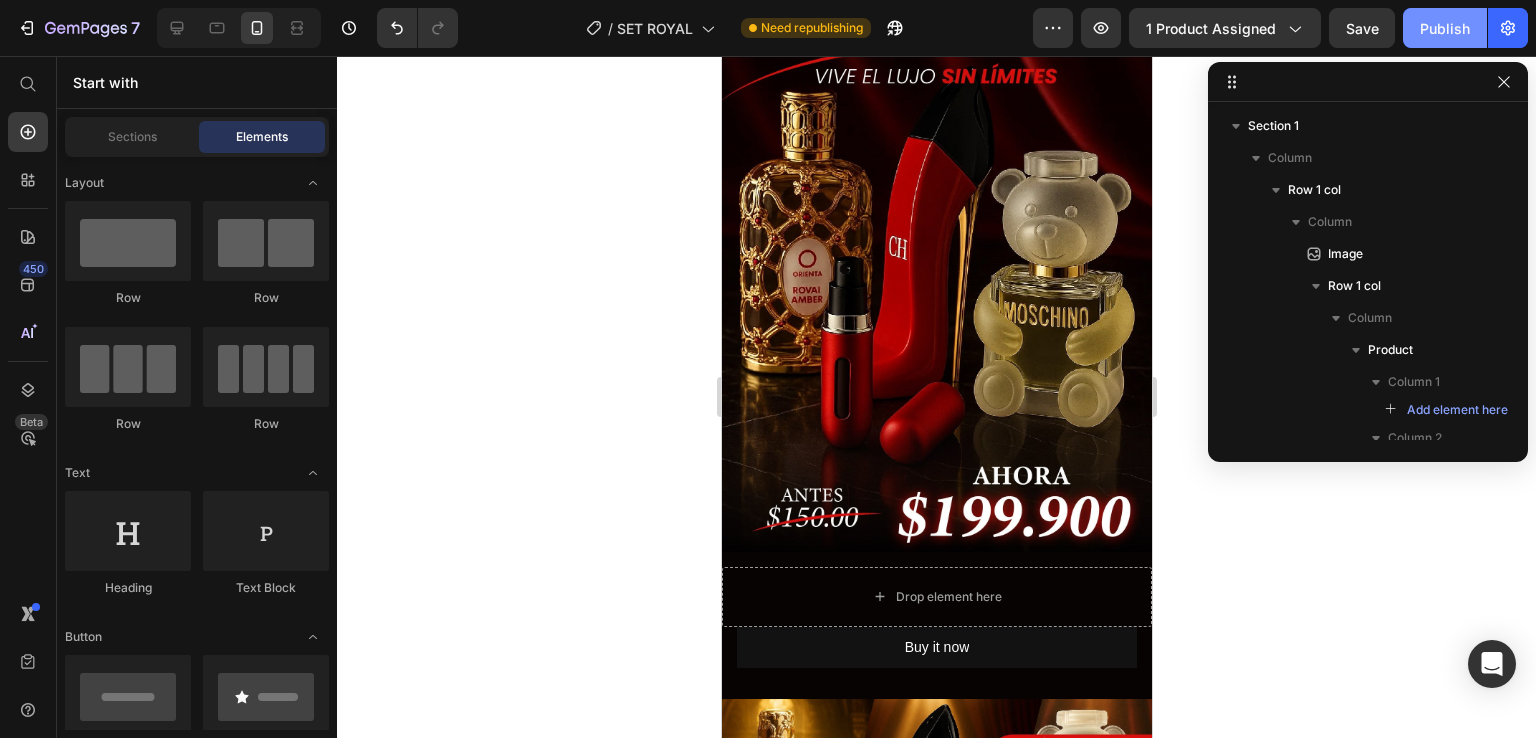 click on "Publish" 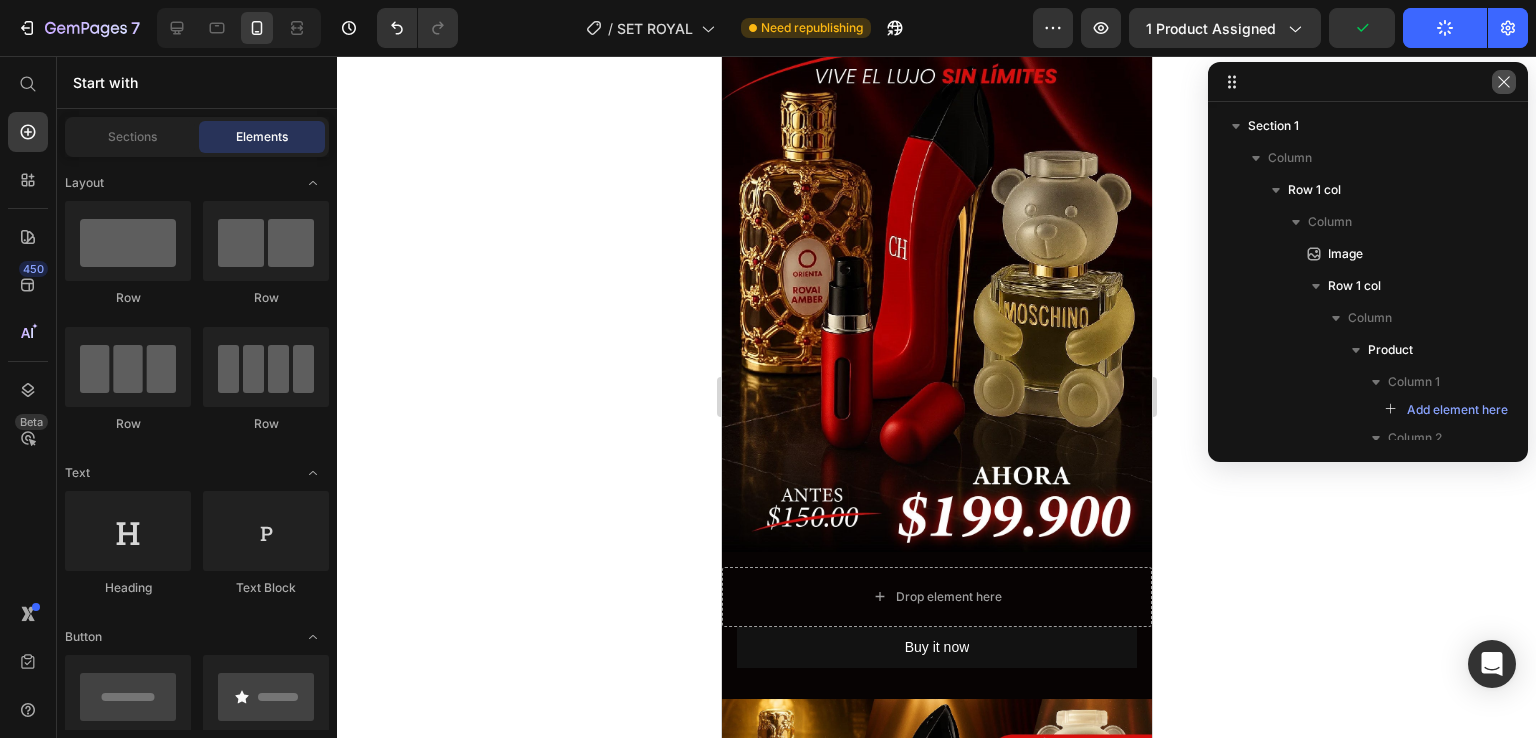 click 